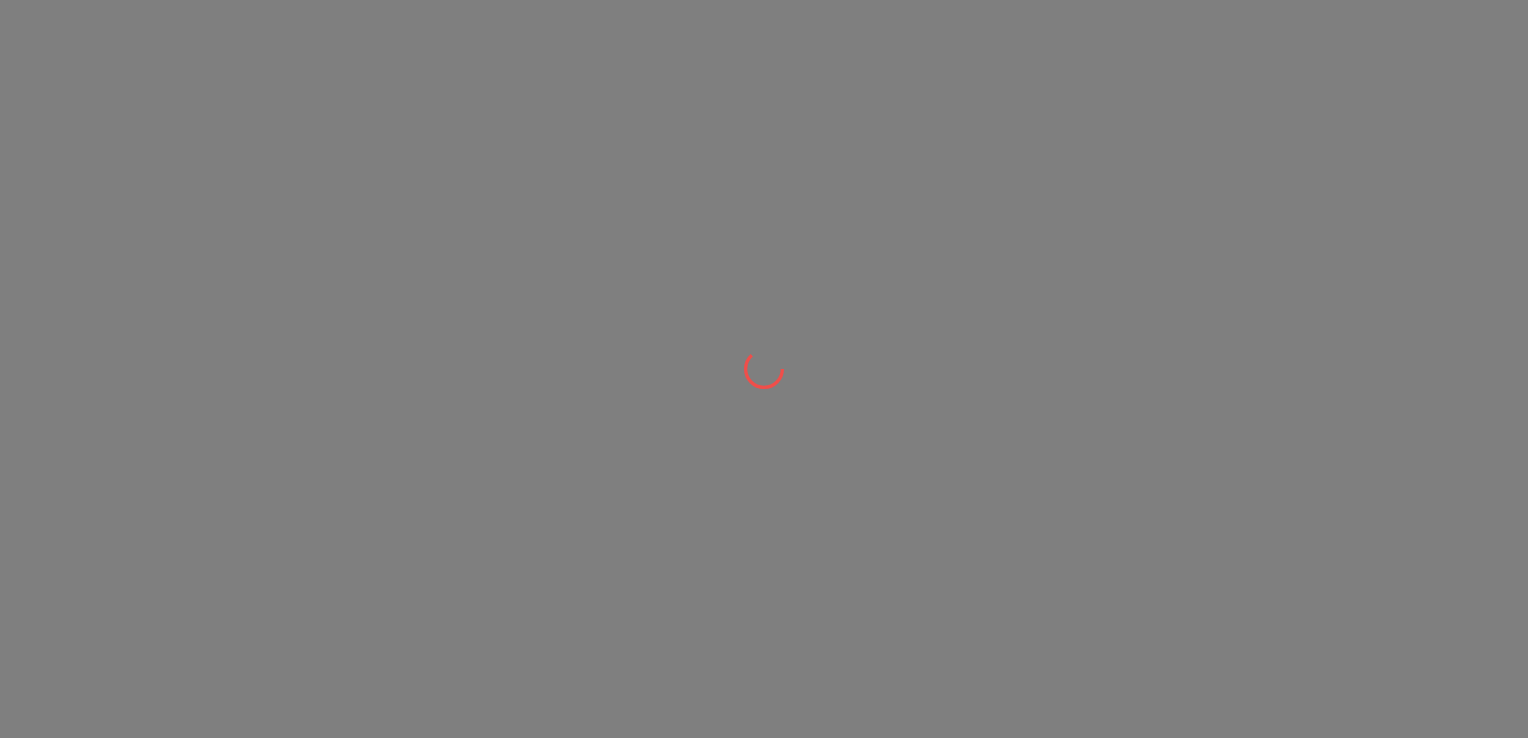 scroll, scrollTop: 0, scrollLeft: 0, axis: both 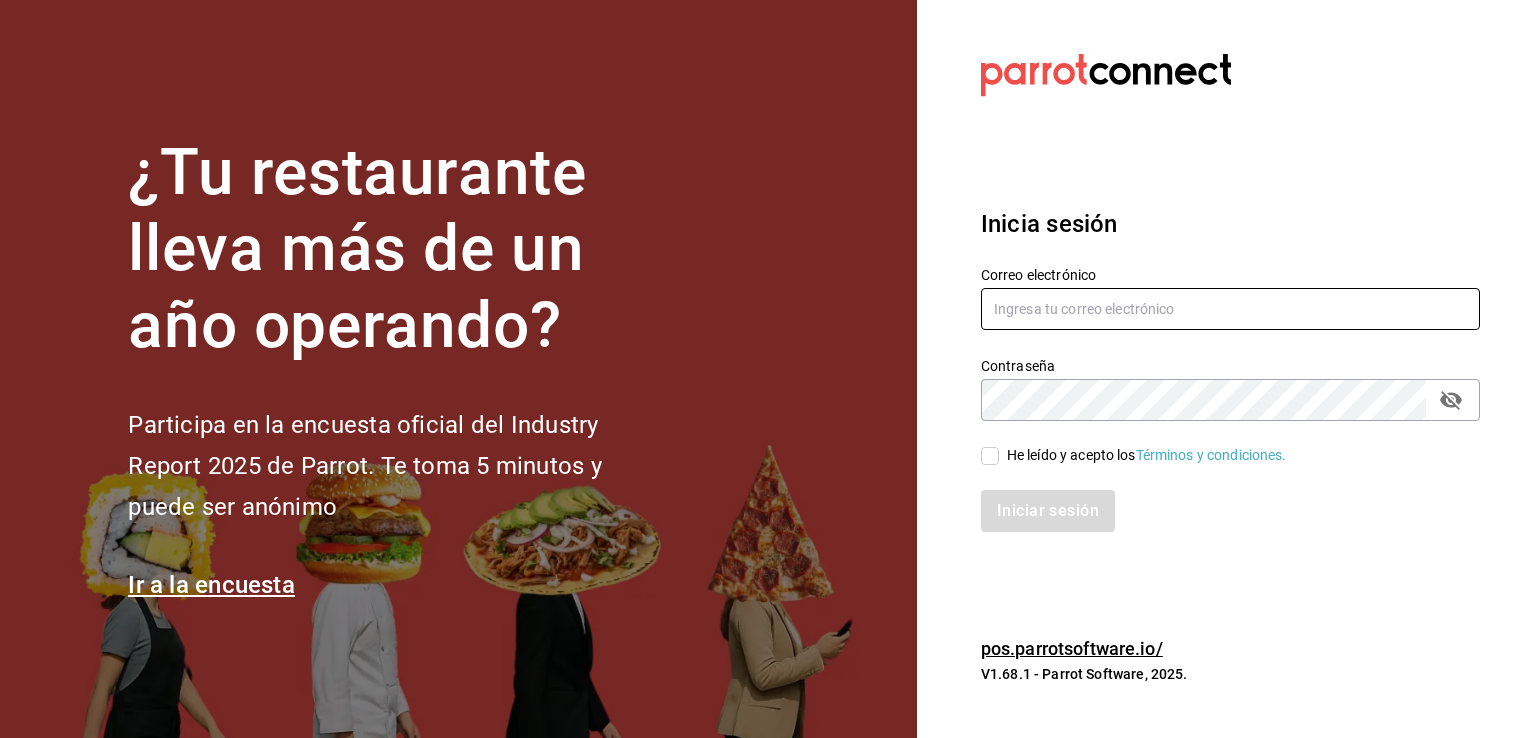 click at bounding box center [1230, 309] 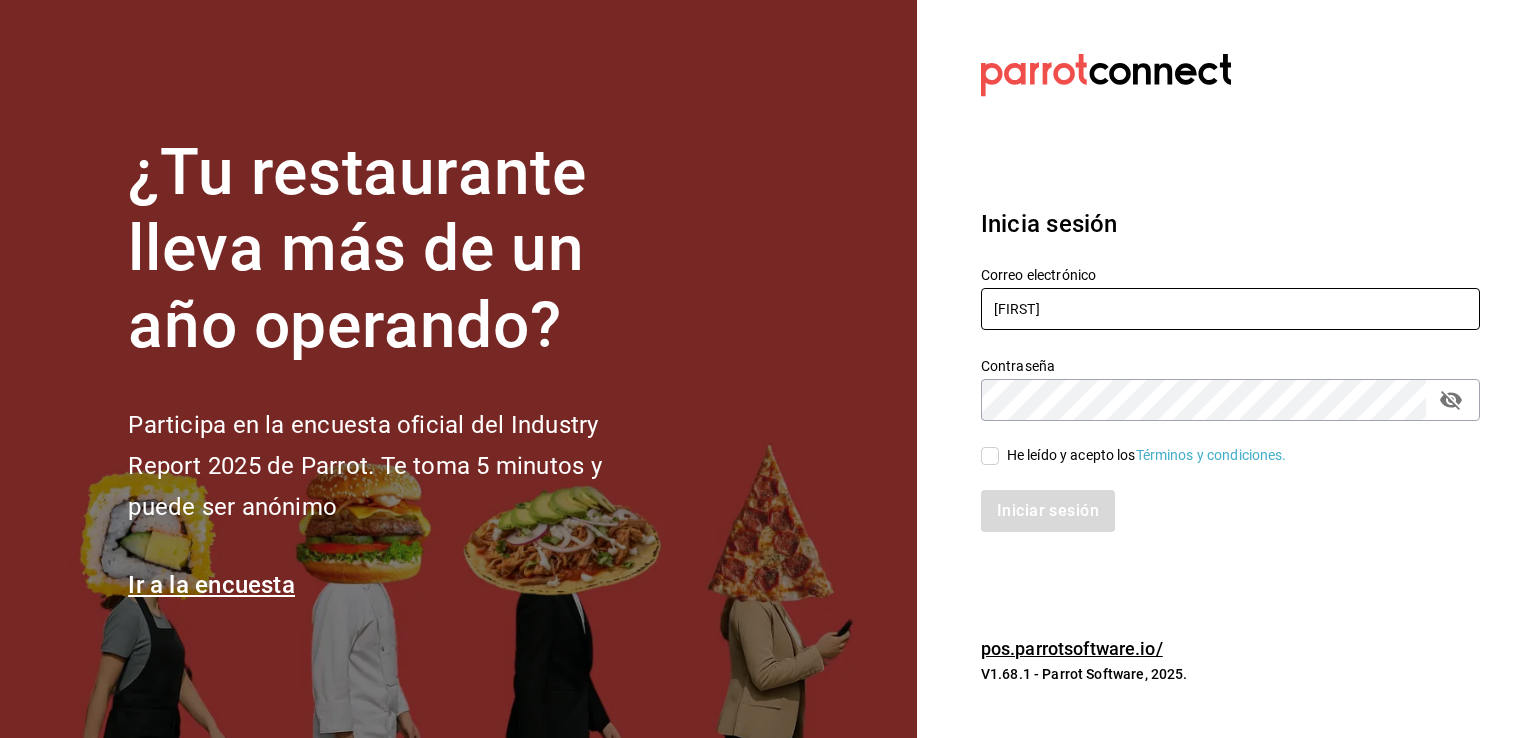 type on "[EMAIL]" 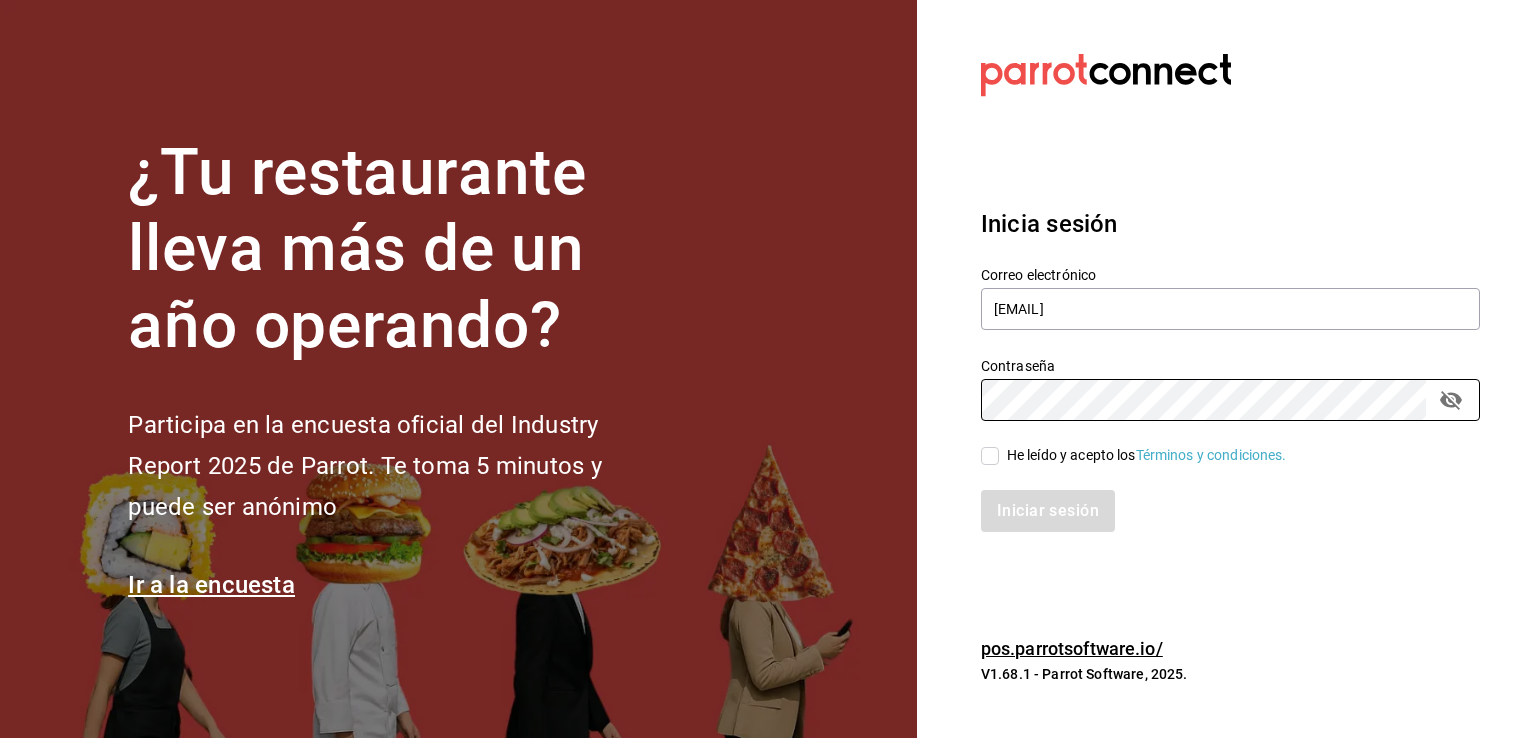 click on "He leído y acepto los  Términos y condiciones." at bounding box center [990, 456] 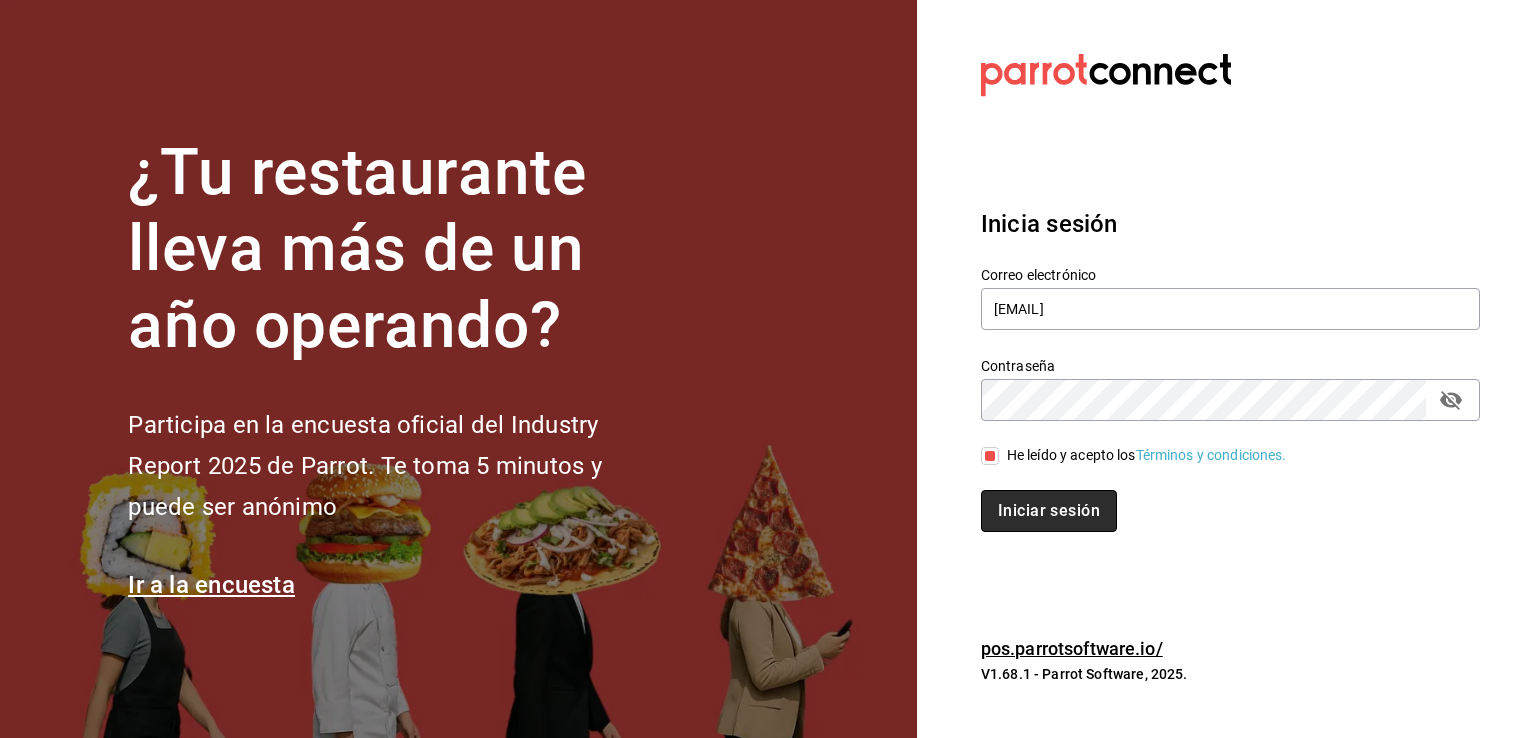 click on "Iniciar sesión" at bounding box center [1049, 511] 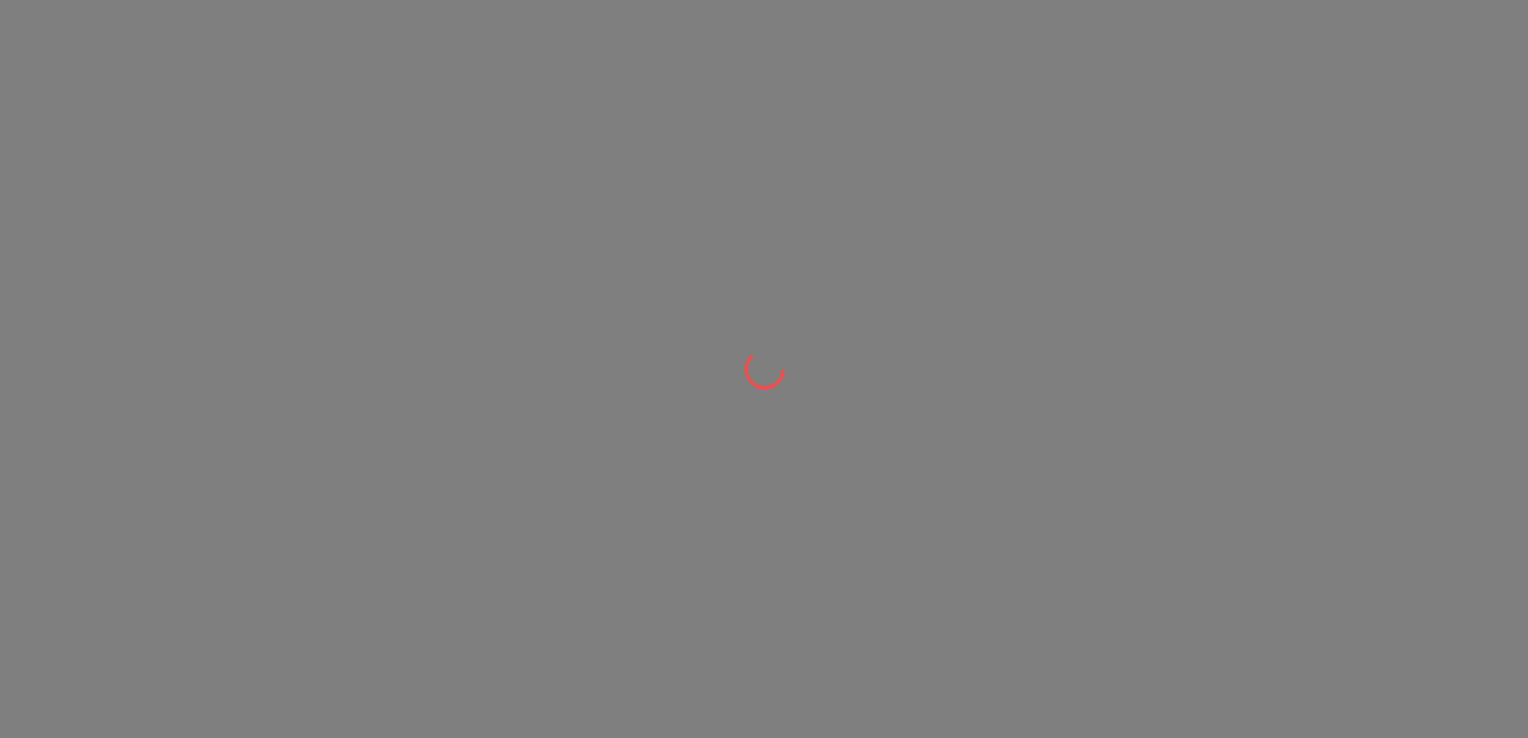scroll, scrollTop: 0, scrollLeft: 0, axis: both 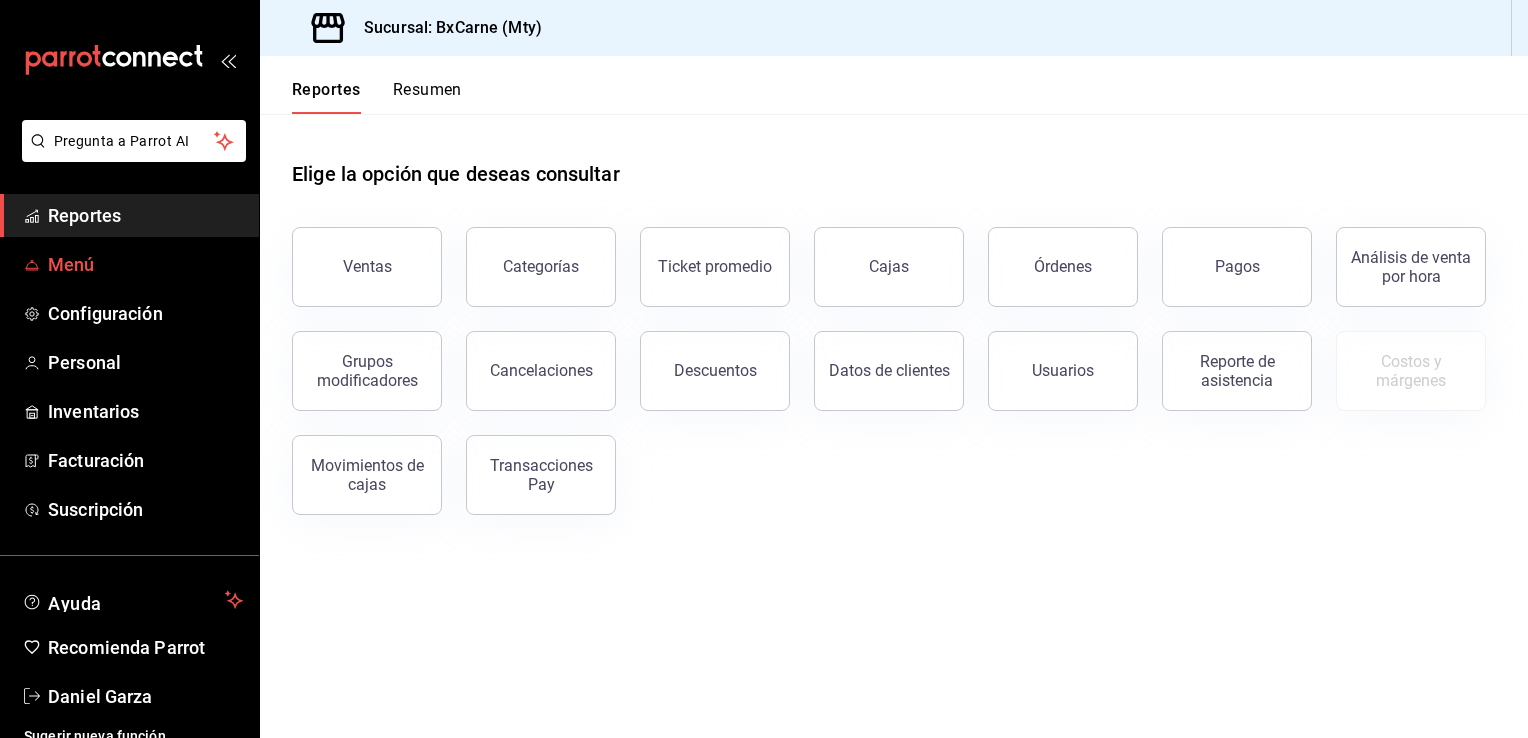 click on "Menú" at bounding box center [145, 264] 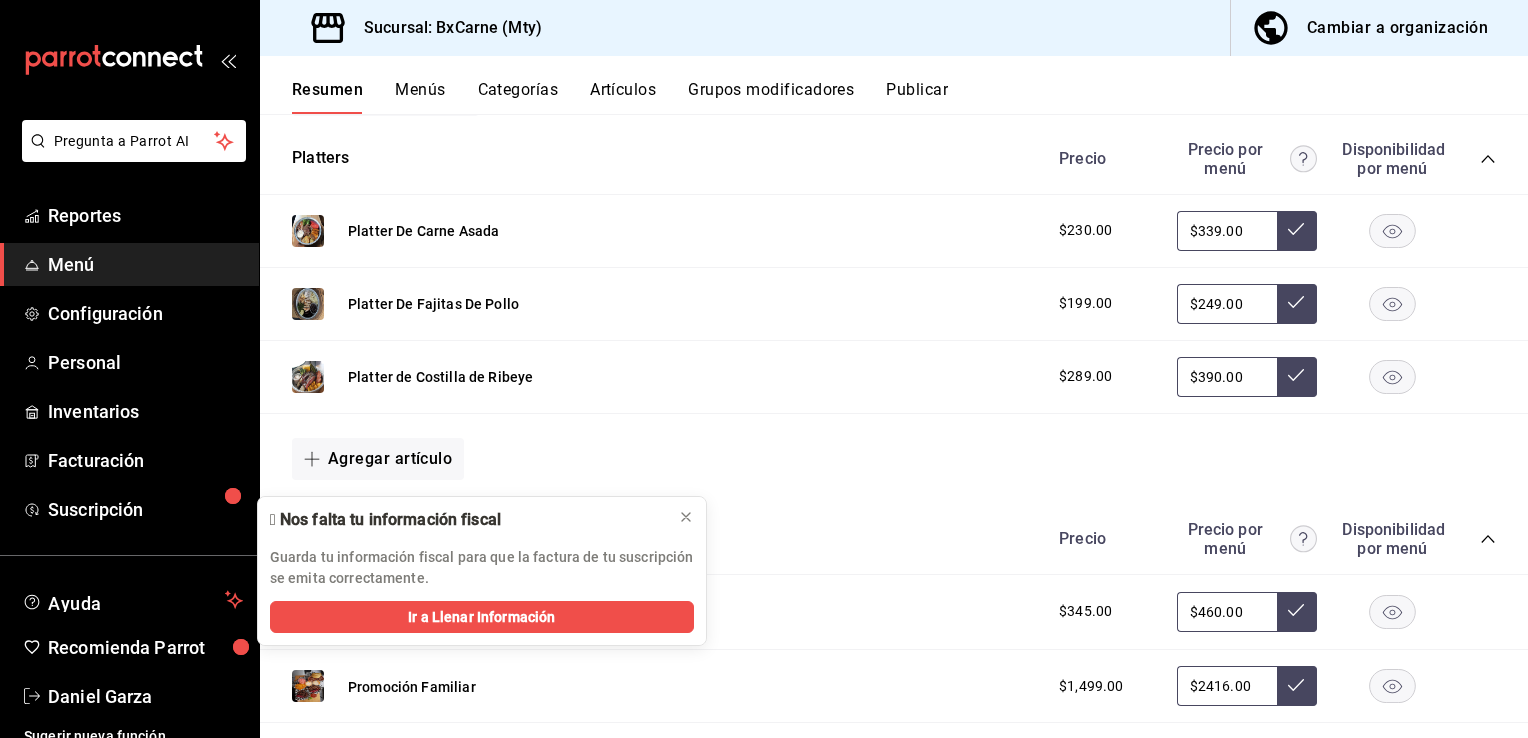 scroll, scrollTop: 482, scrollLeft: 0, axis: vertical 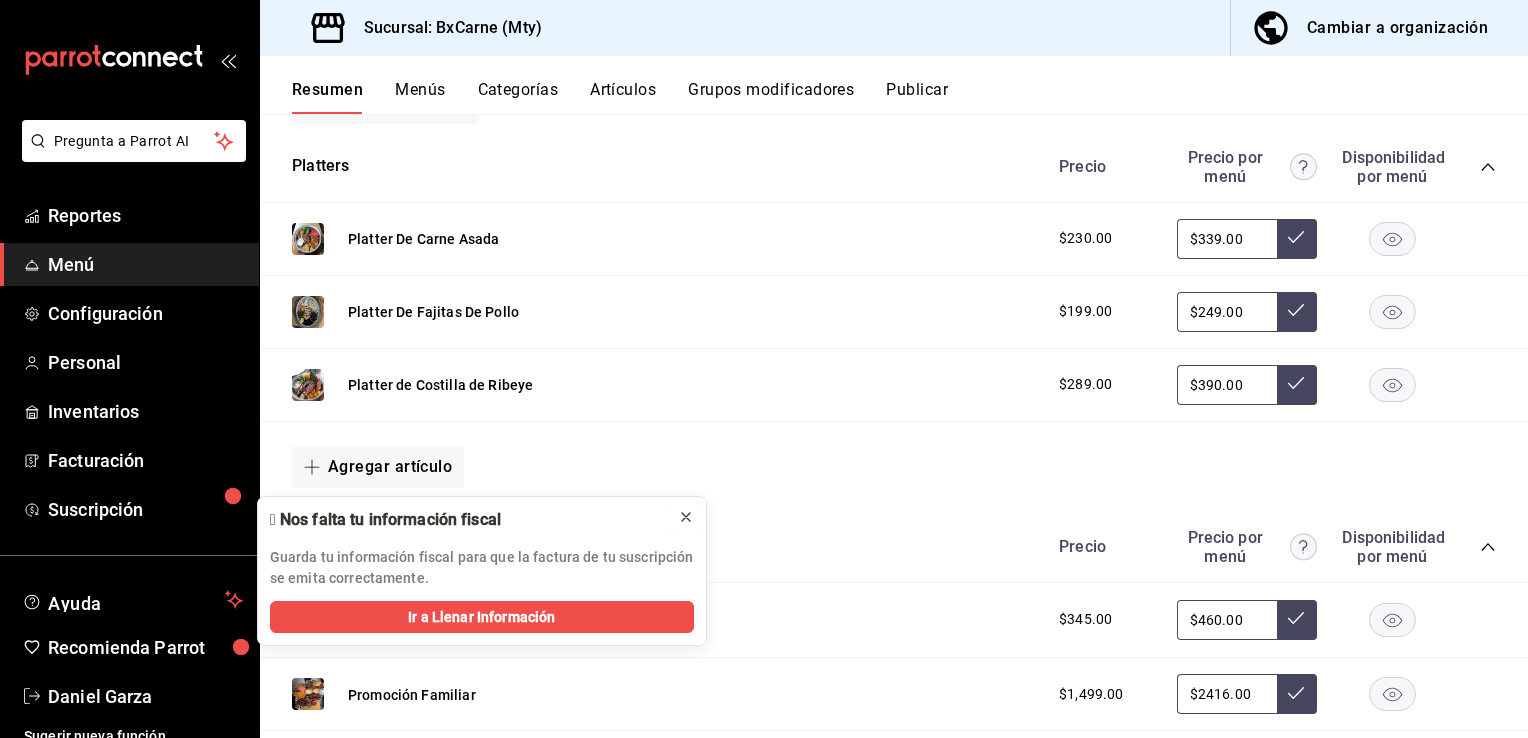 click 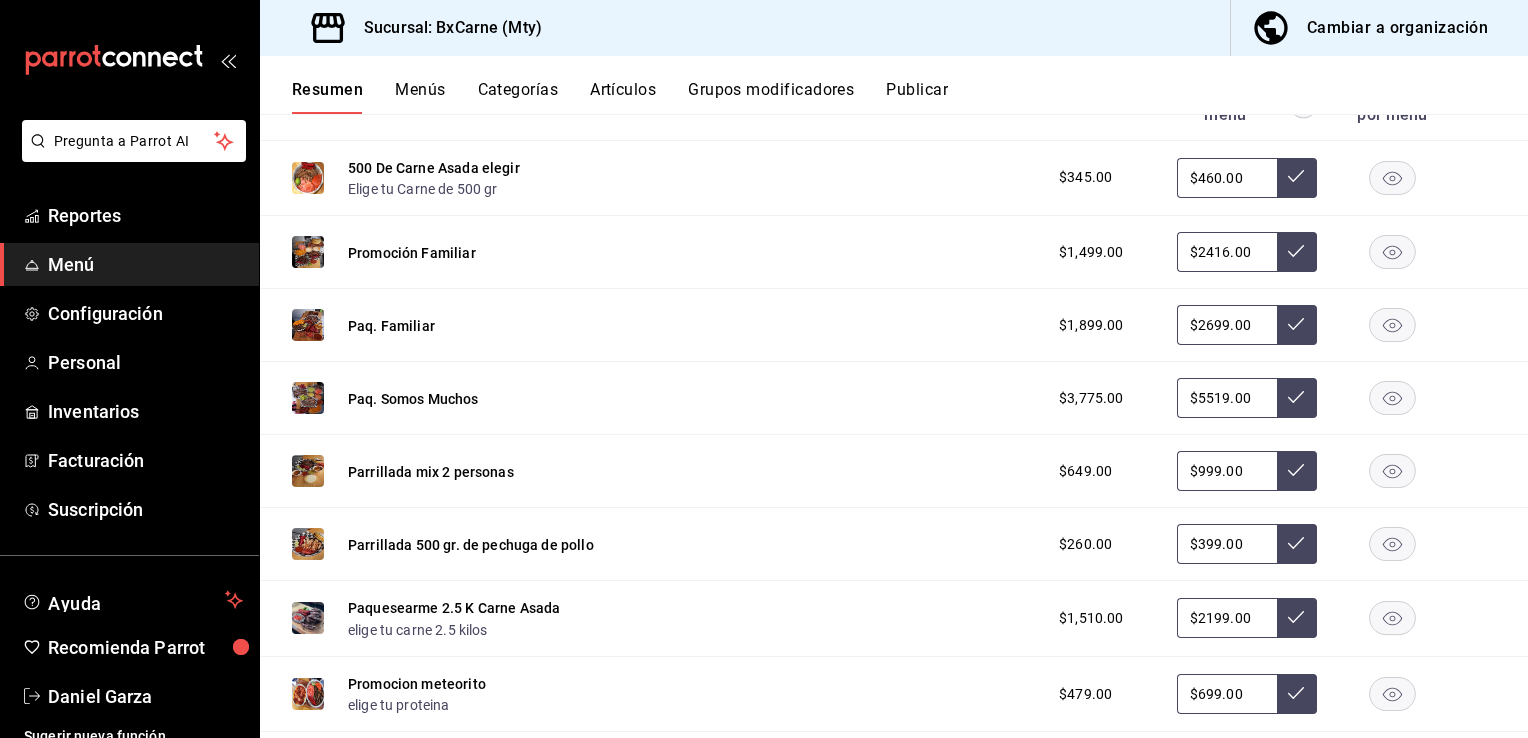 scroll, scrollTop: 920, scrollLeft: 0, axis: vertical 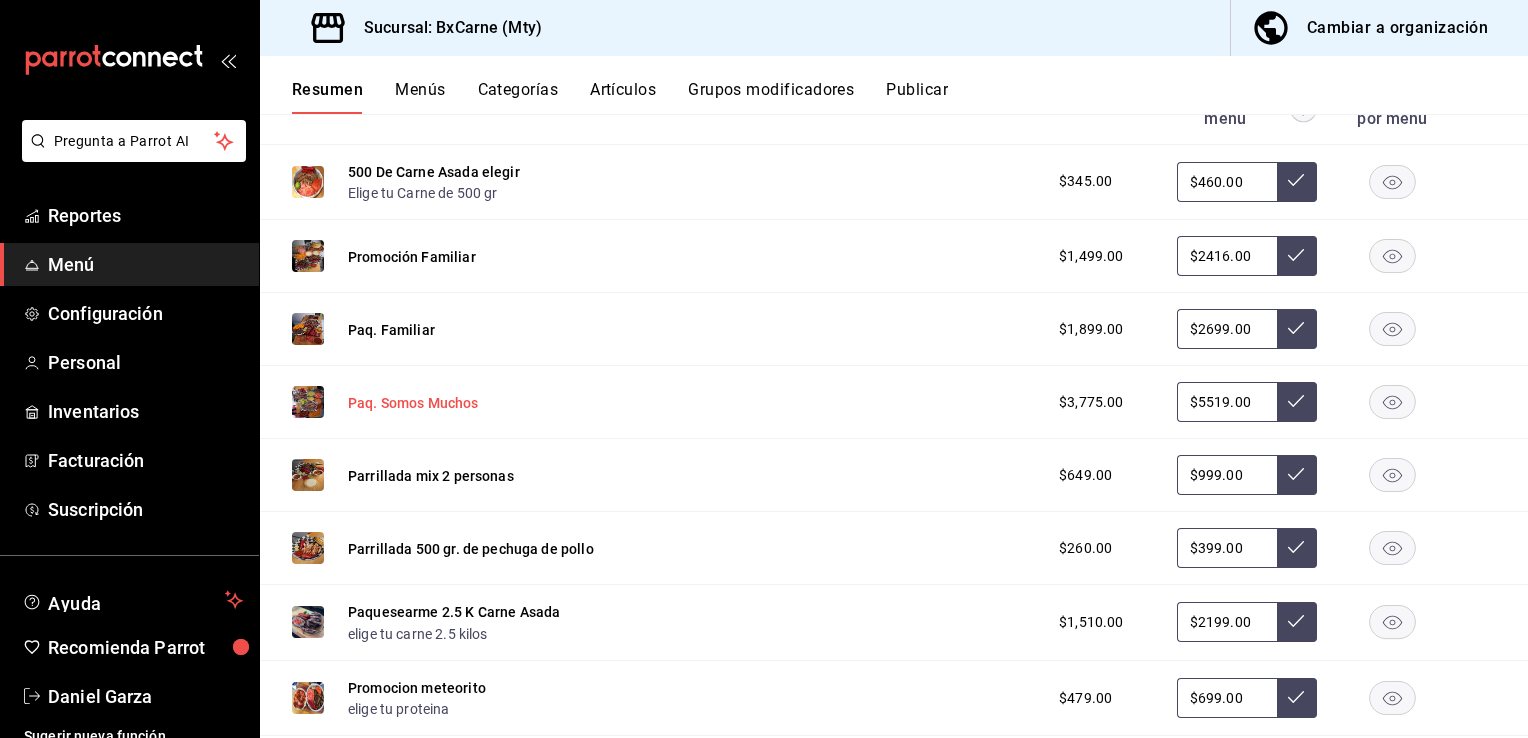 click on "Paq. Somos Muchos" at bounding box center (413, 403) 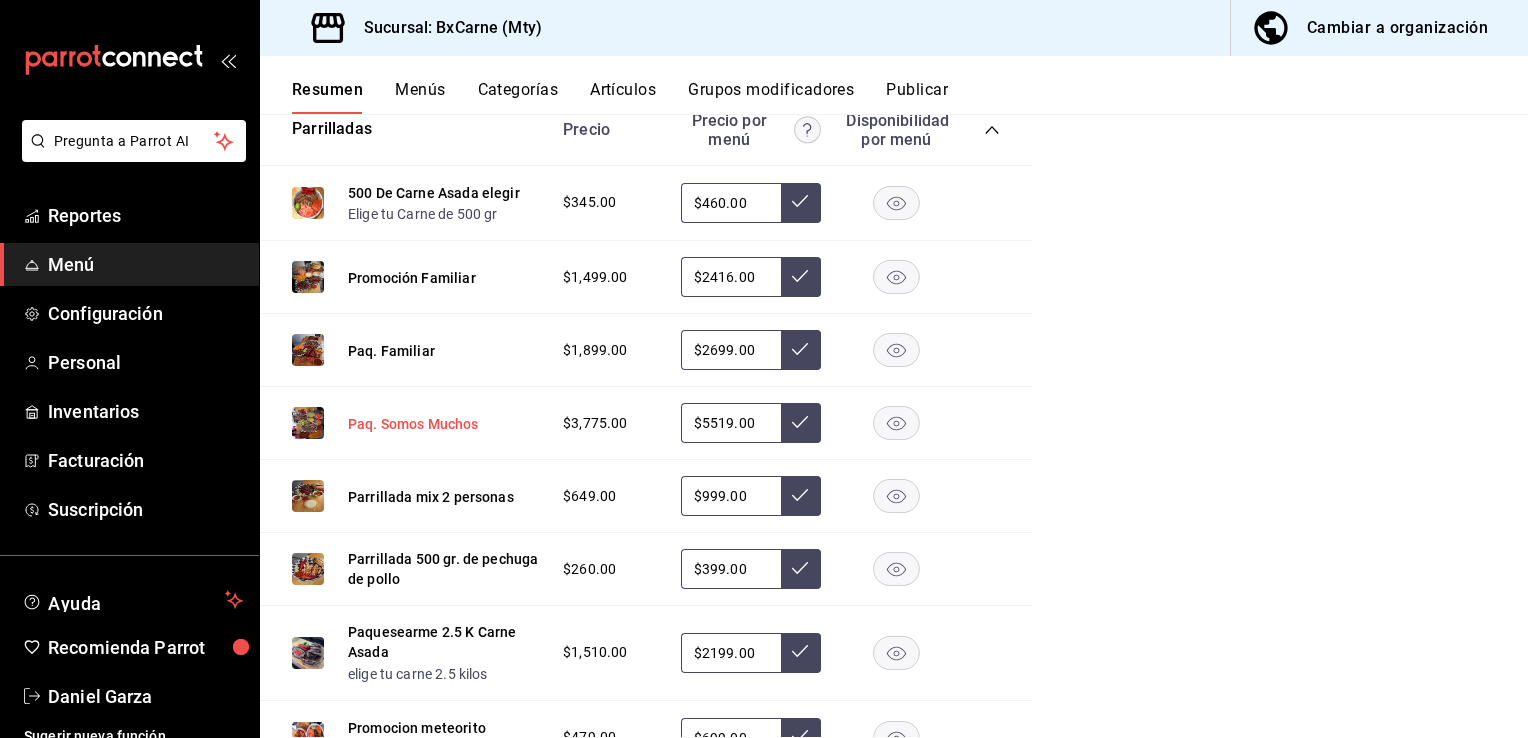 scroll, scrollTop: 873, scrollLeft: 0, axis: vertical 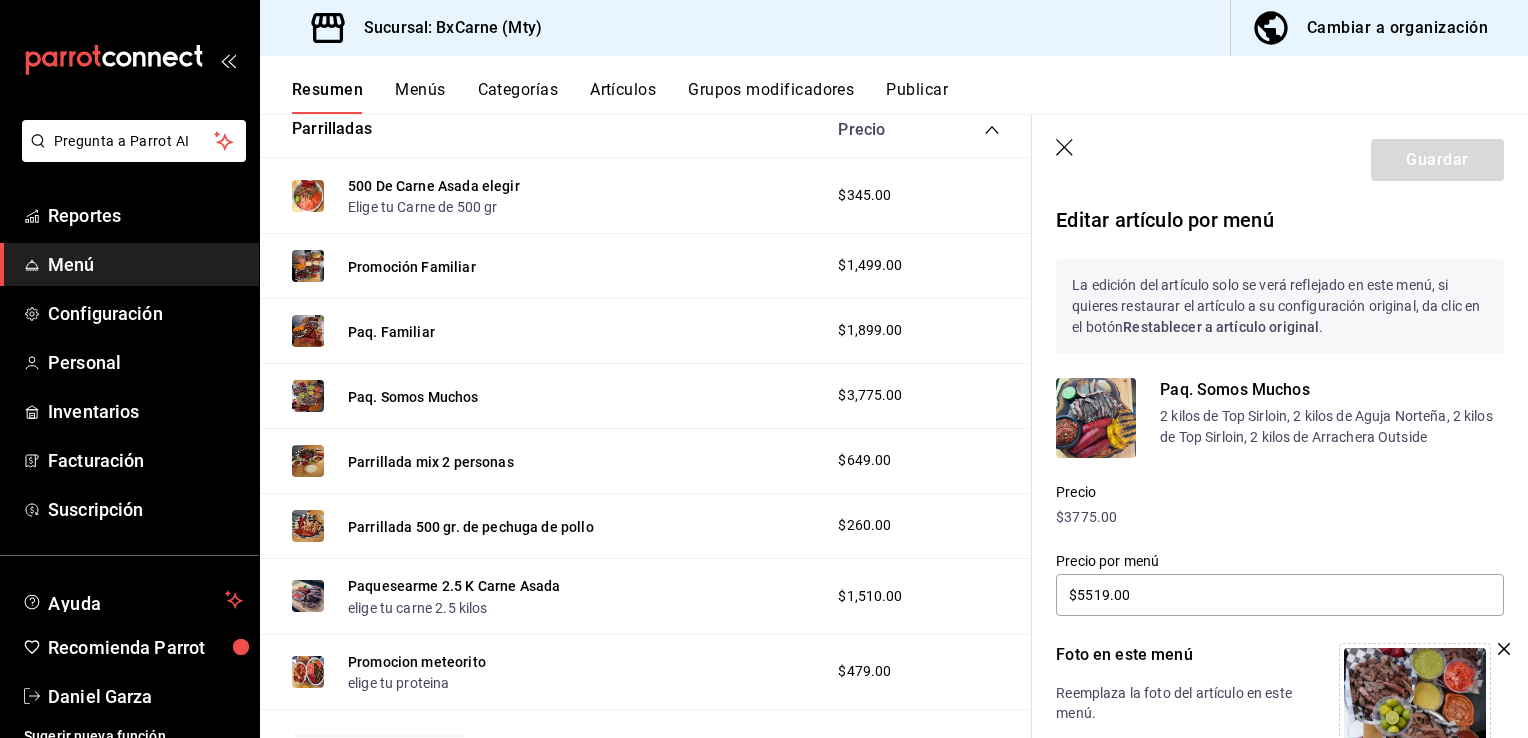 click on "Publicar" at bounding box center (917, 97) 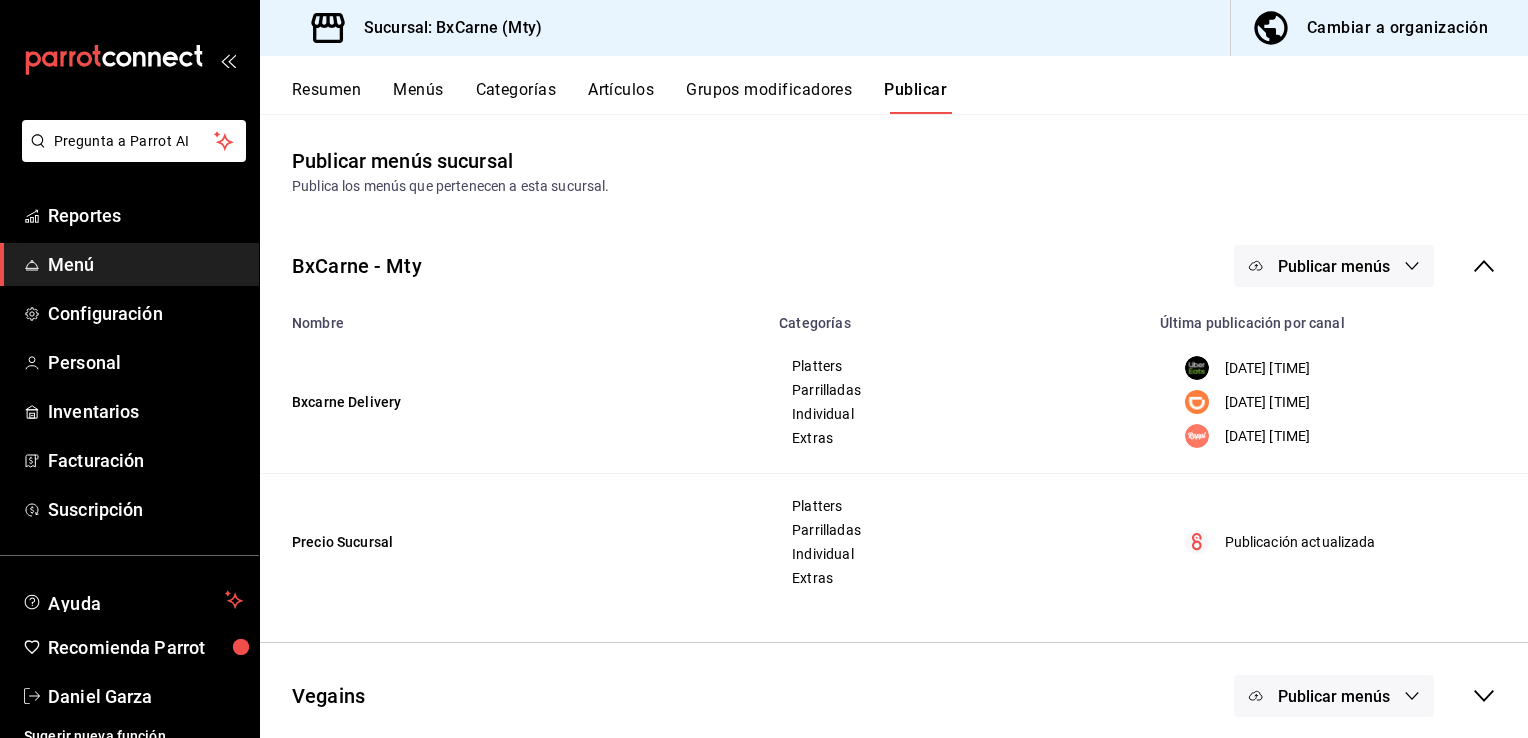 click on "Publicar menús" at bounding box center [1334, 266] 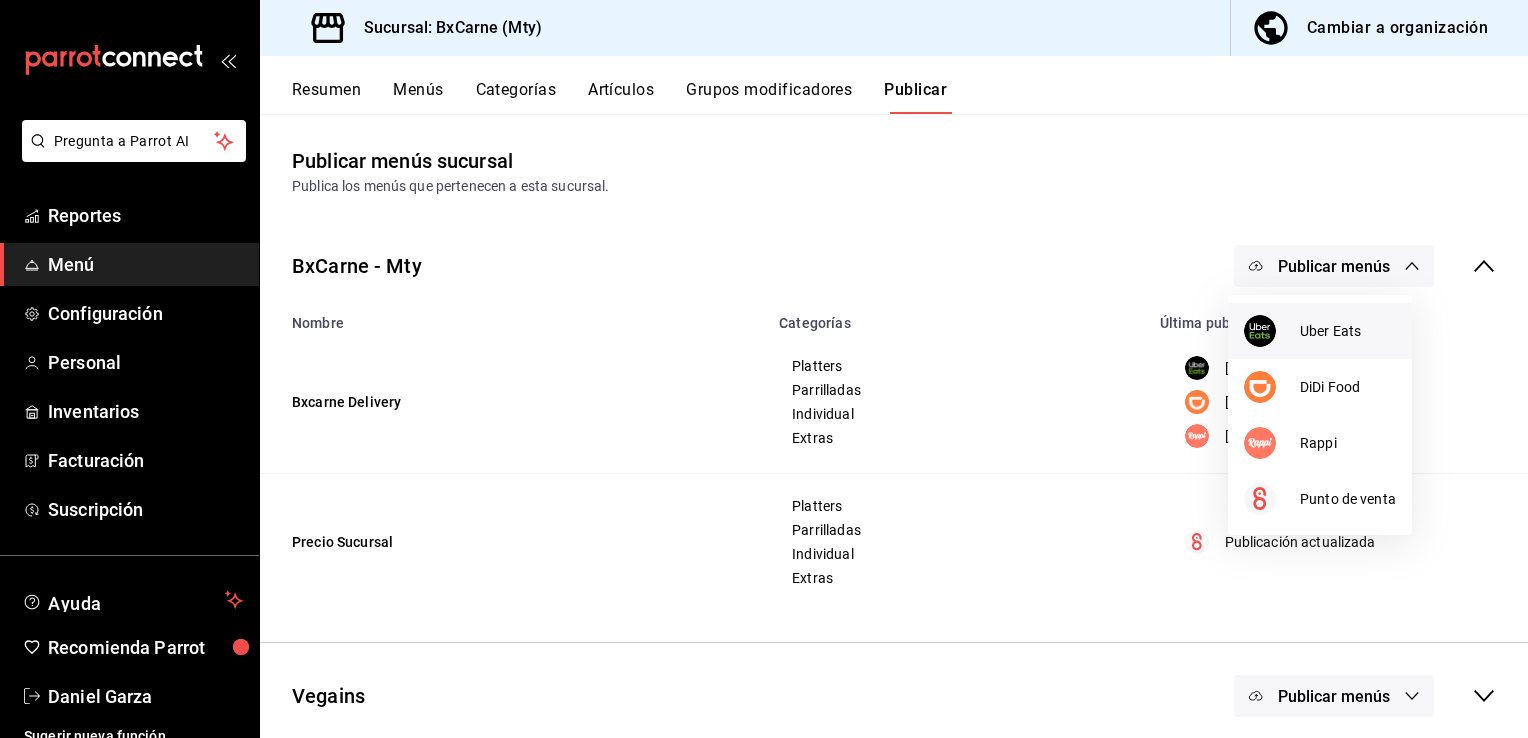 click at bounding box center (1260, 331) 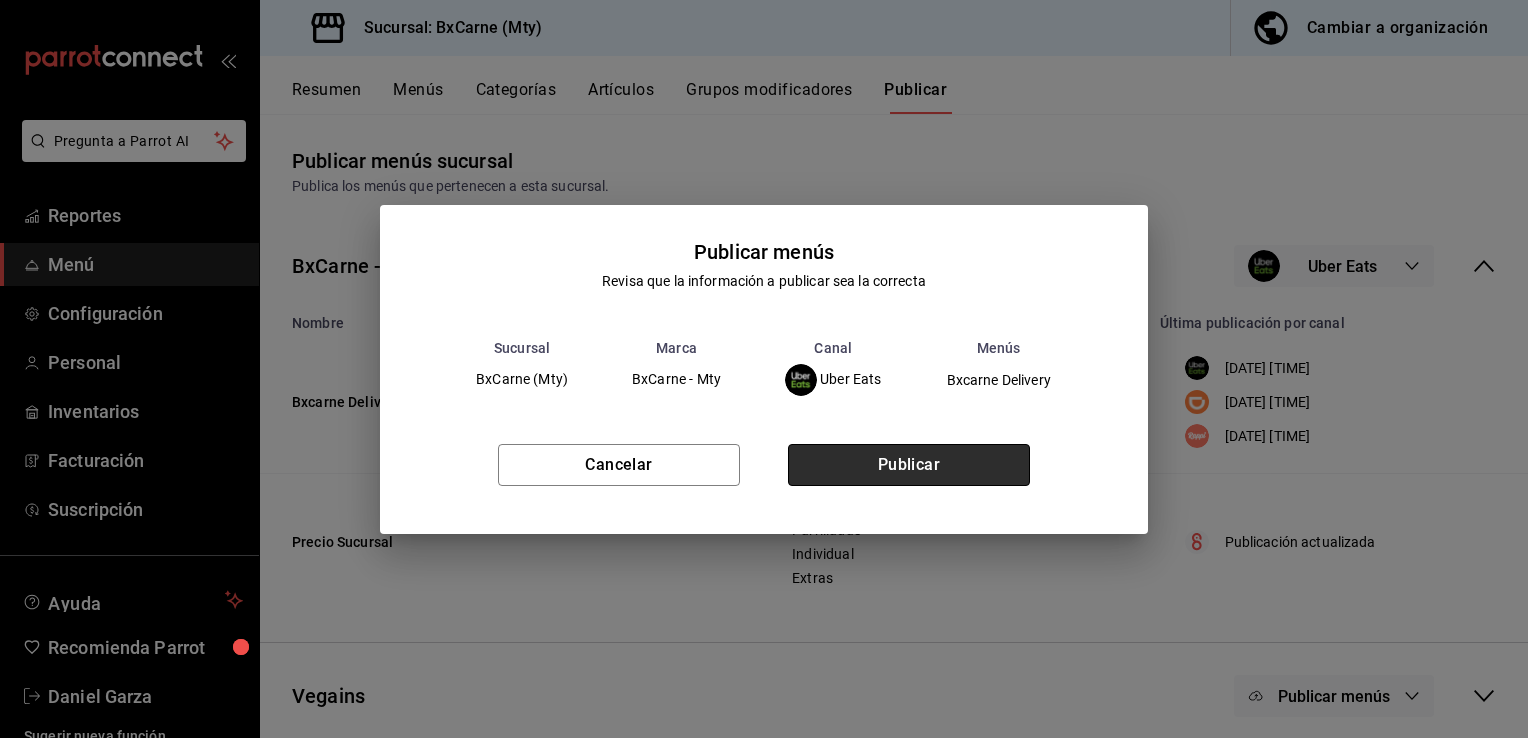 click on "Publicar" at bounding box center (909, 465) 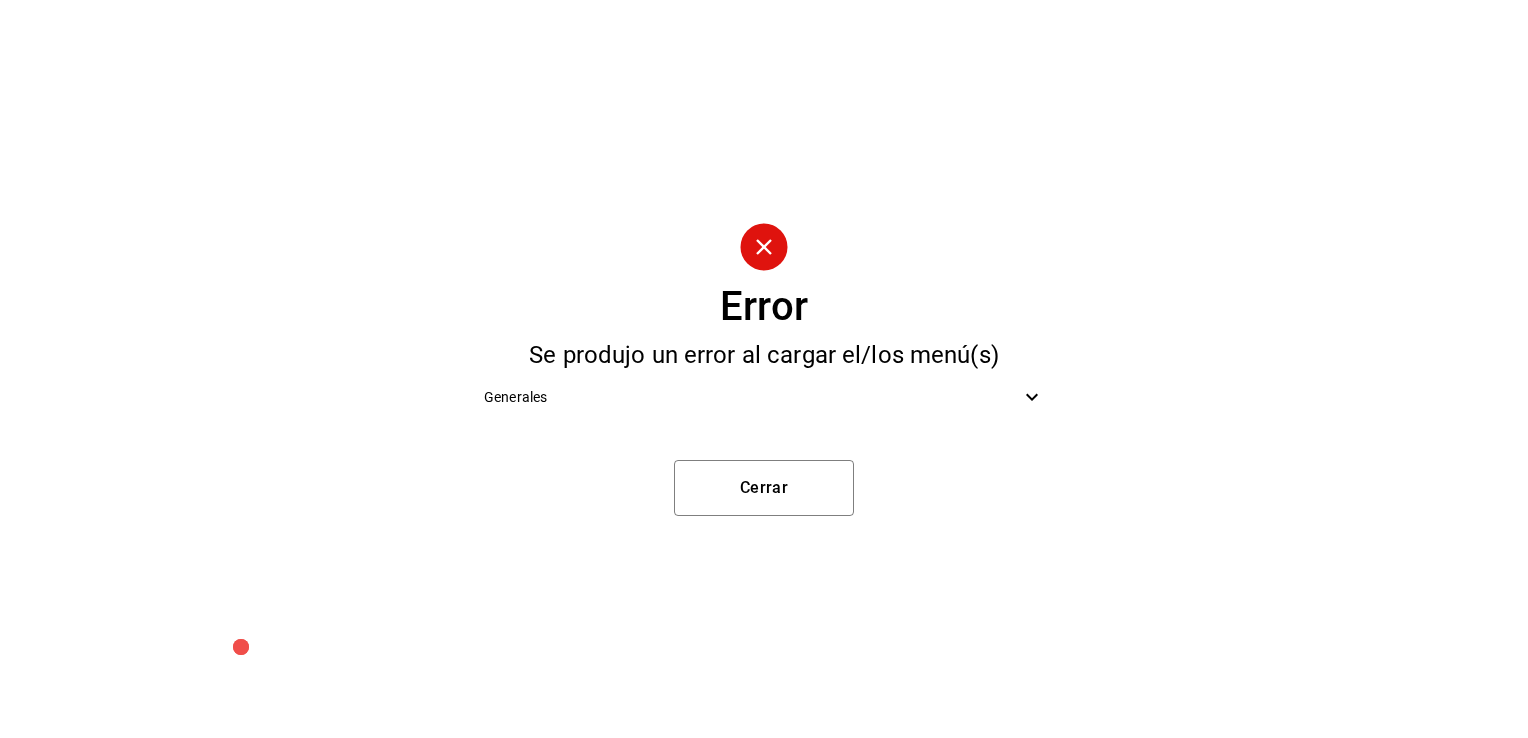 click on "Generales" at bounding box center [752, 397] 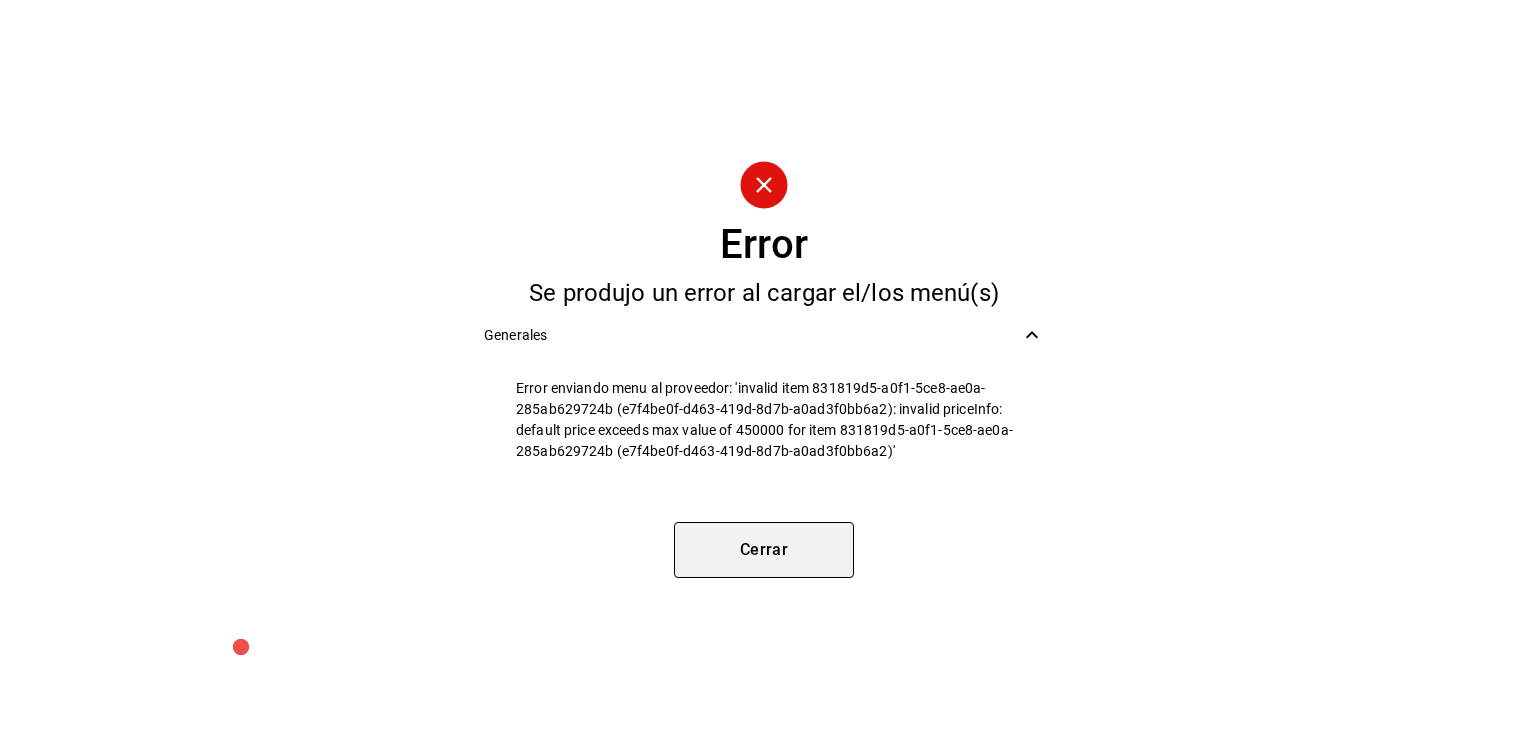 click on "Cerrar" at bounding box center (764, 550) 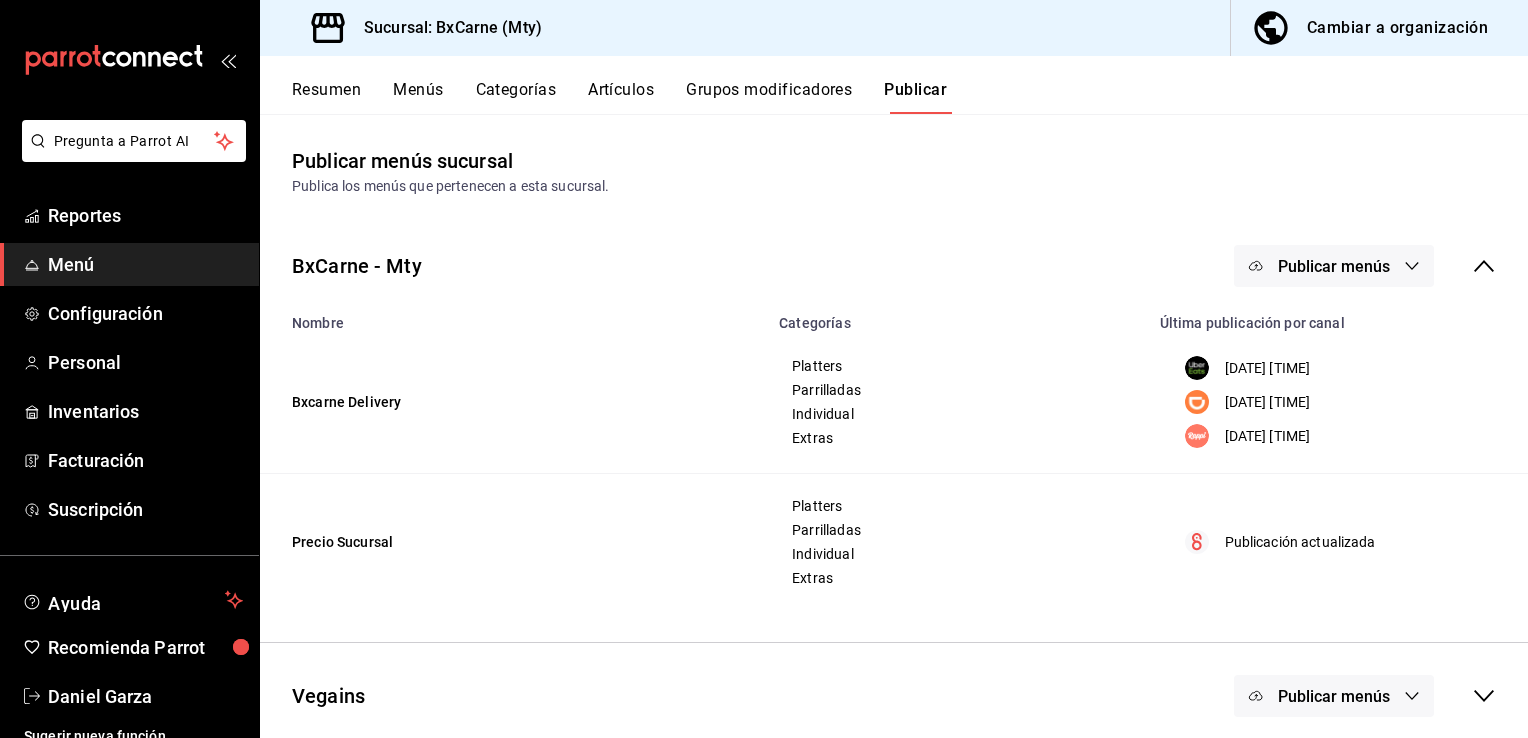 click on "Bxcarne Delivery" at bounding box center [513, 402] 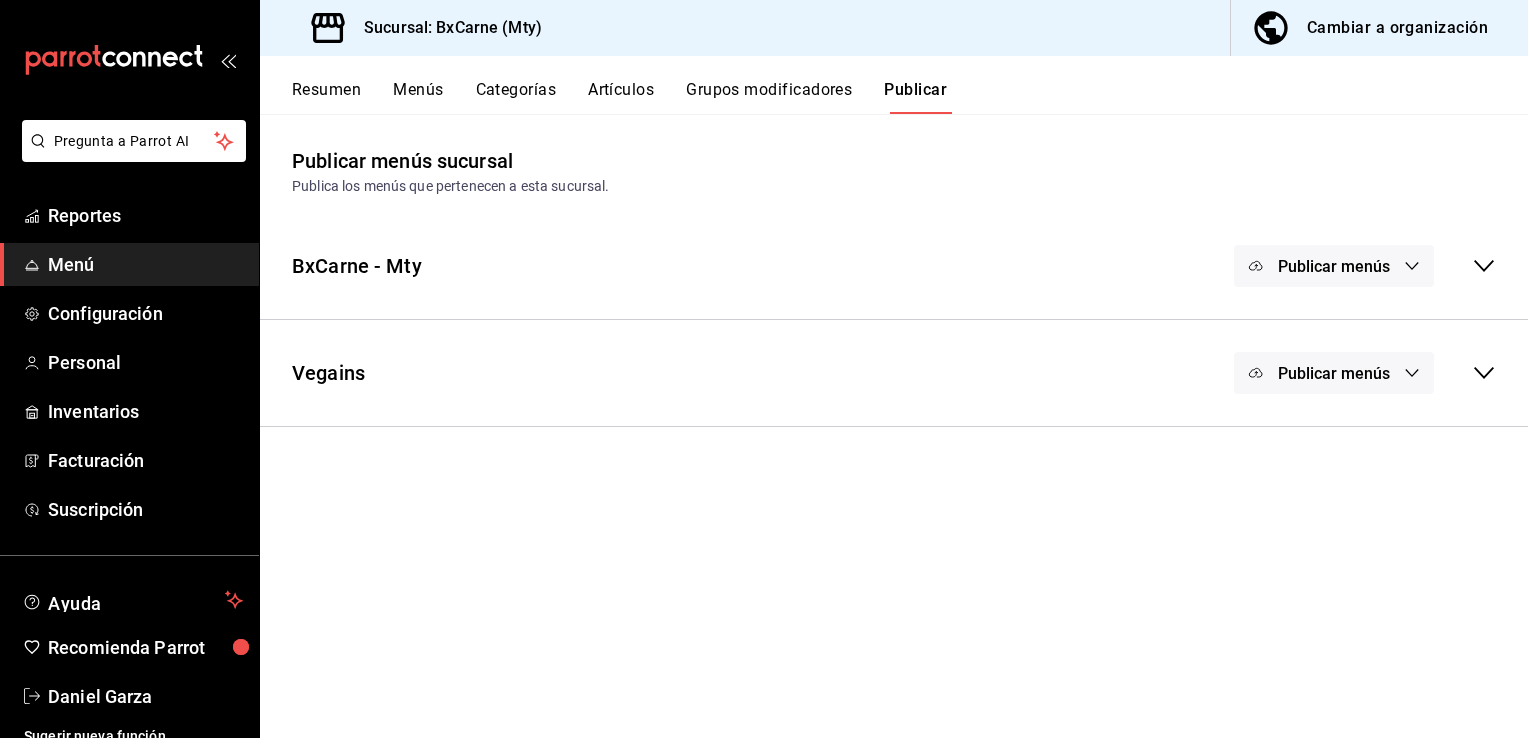 click on "BxCarne - Mty" at bounding box center (357, 266) 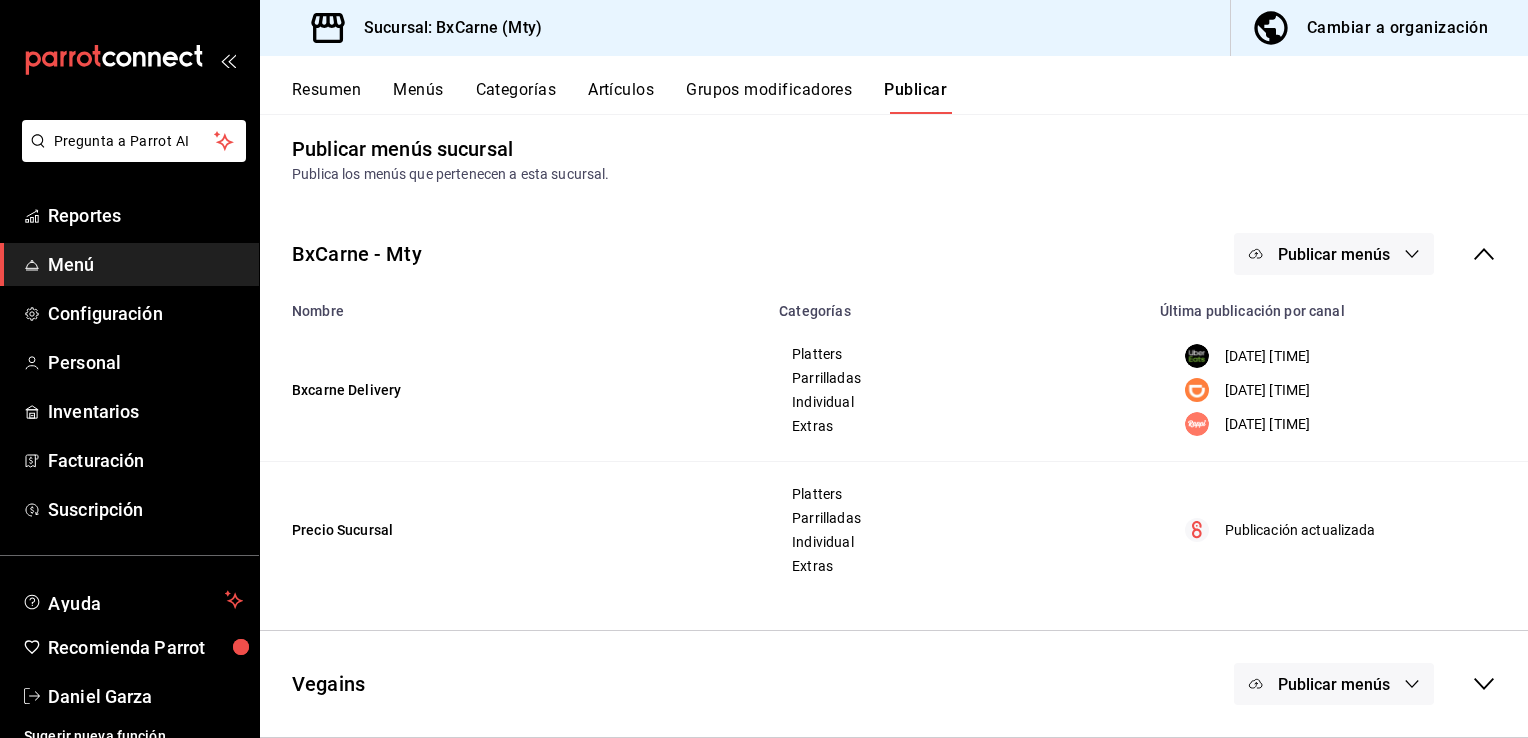scroll, scrollTop: 11, scrollLeft: 0, axis: vertical 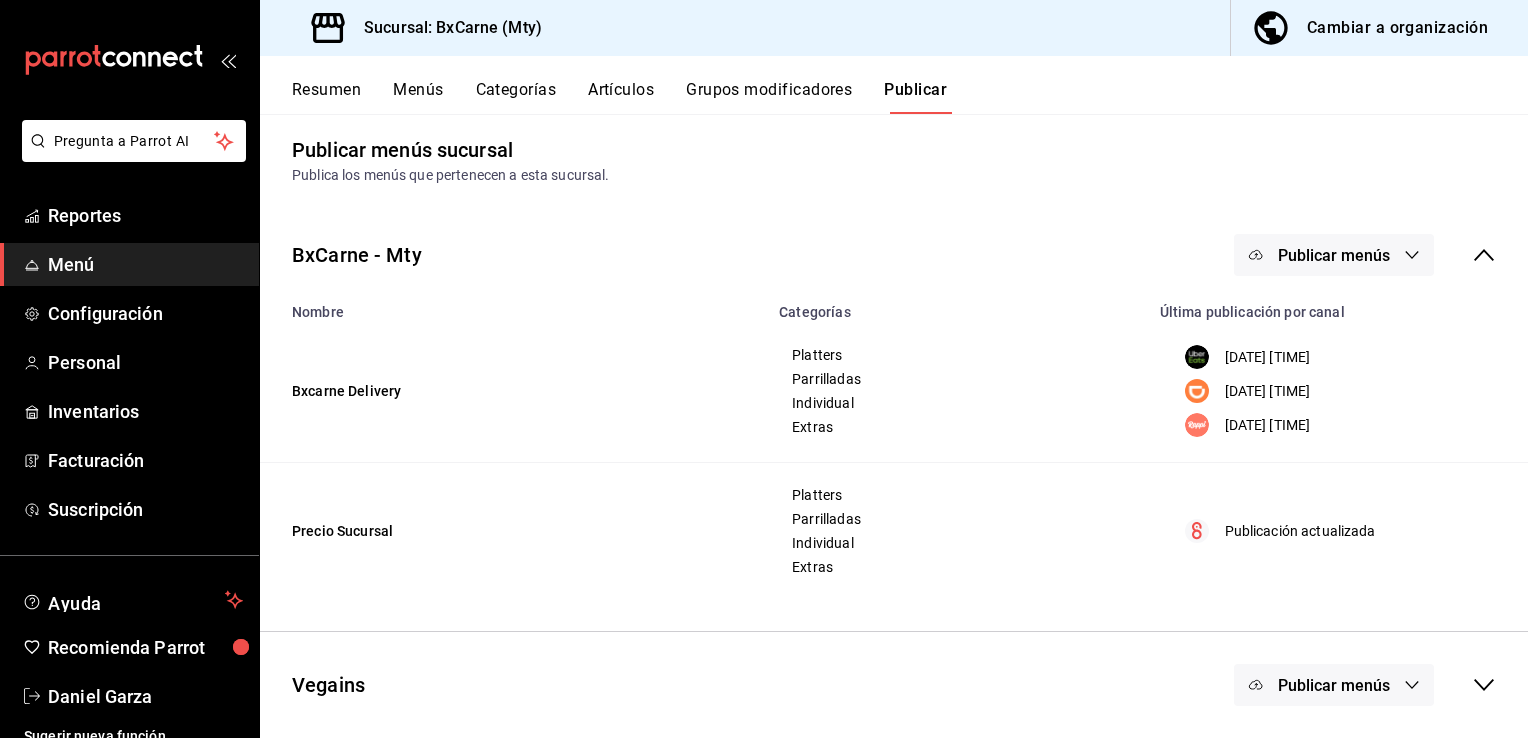 click on "Resumen" at bounding box center (326, 97) 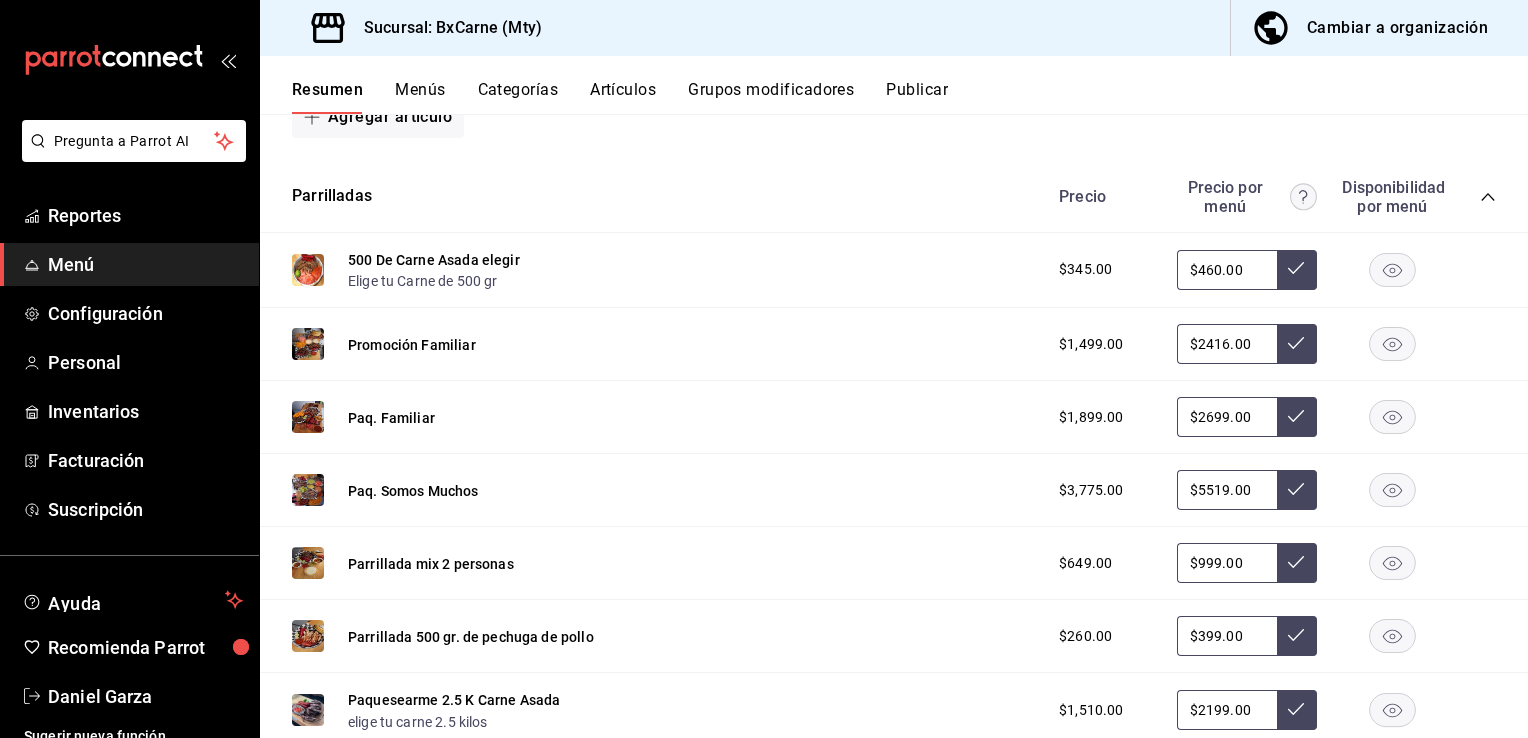 scroll, scrollTop: 835, scrollLeft: 0, axis: vertical 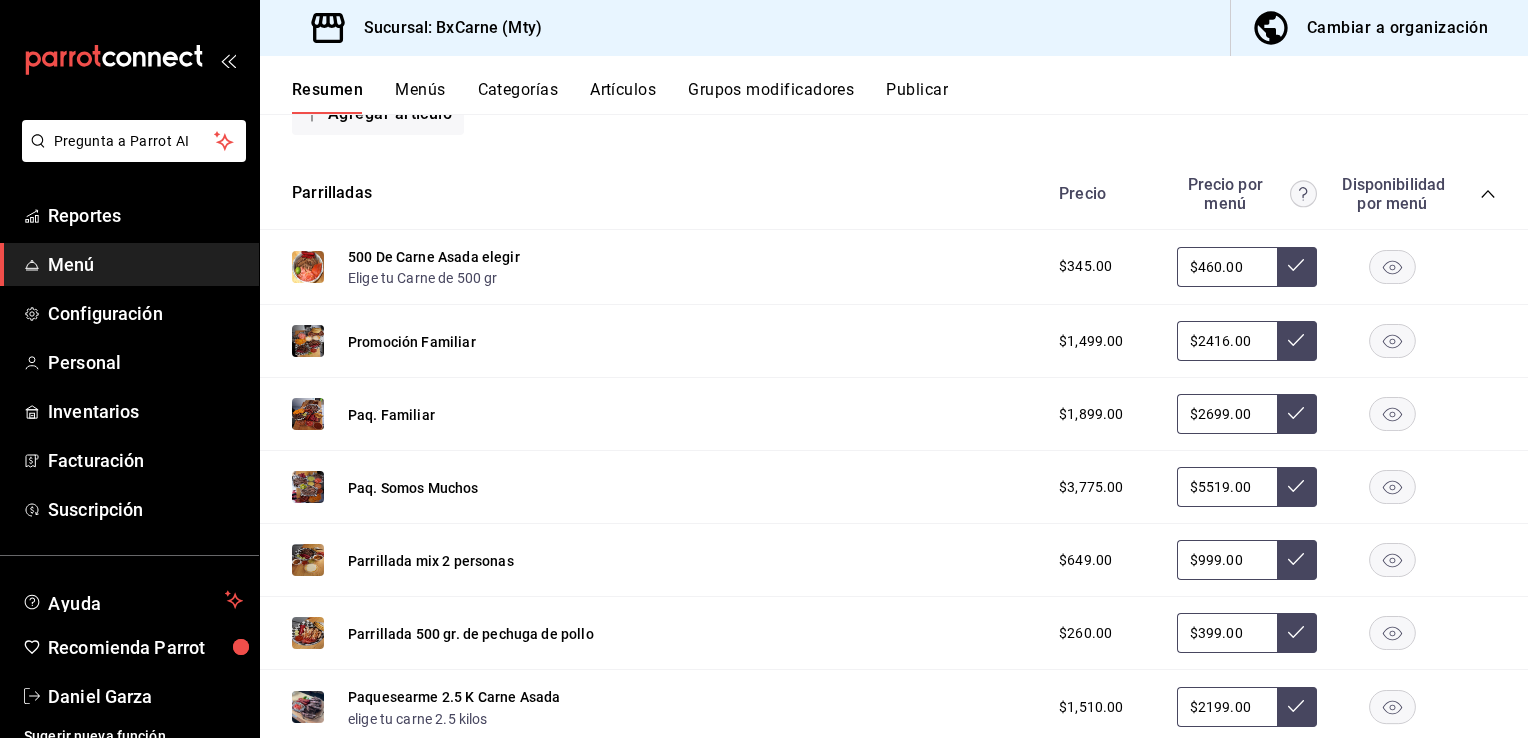 drag, startPoint x: 1248, startPoint y: 487, endPoint x: 1144, endPoint y: 478, distance: 104.388695 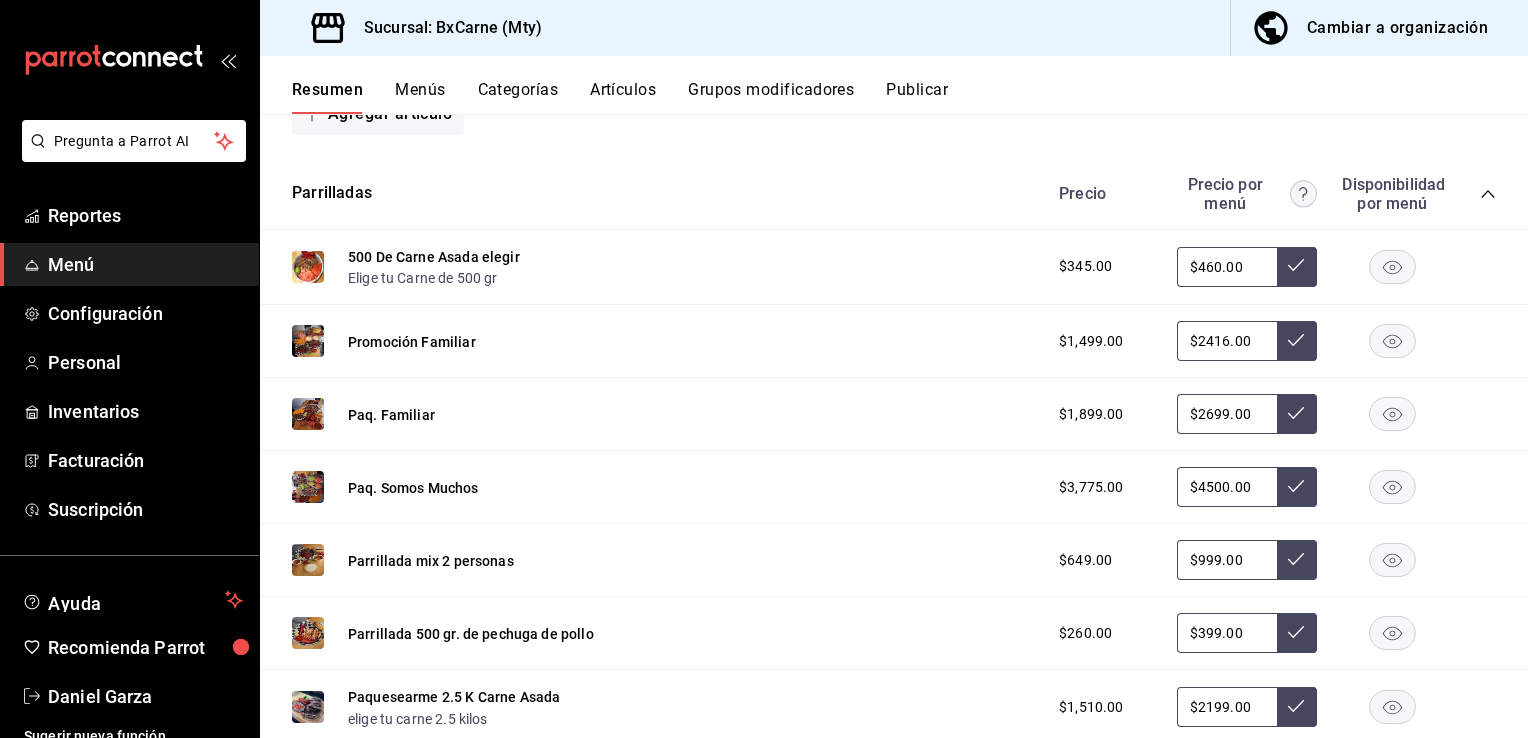 type on "$4500.00" 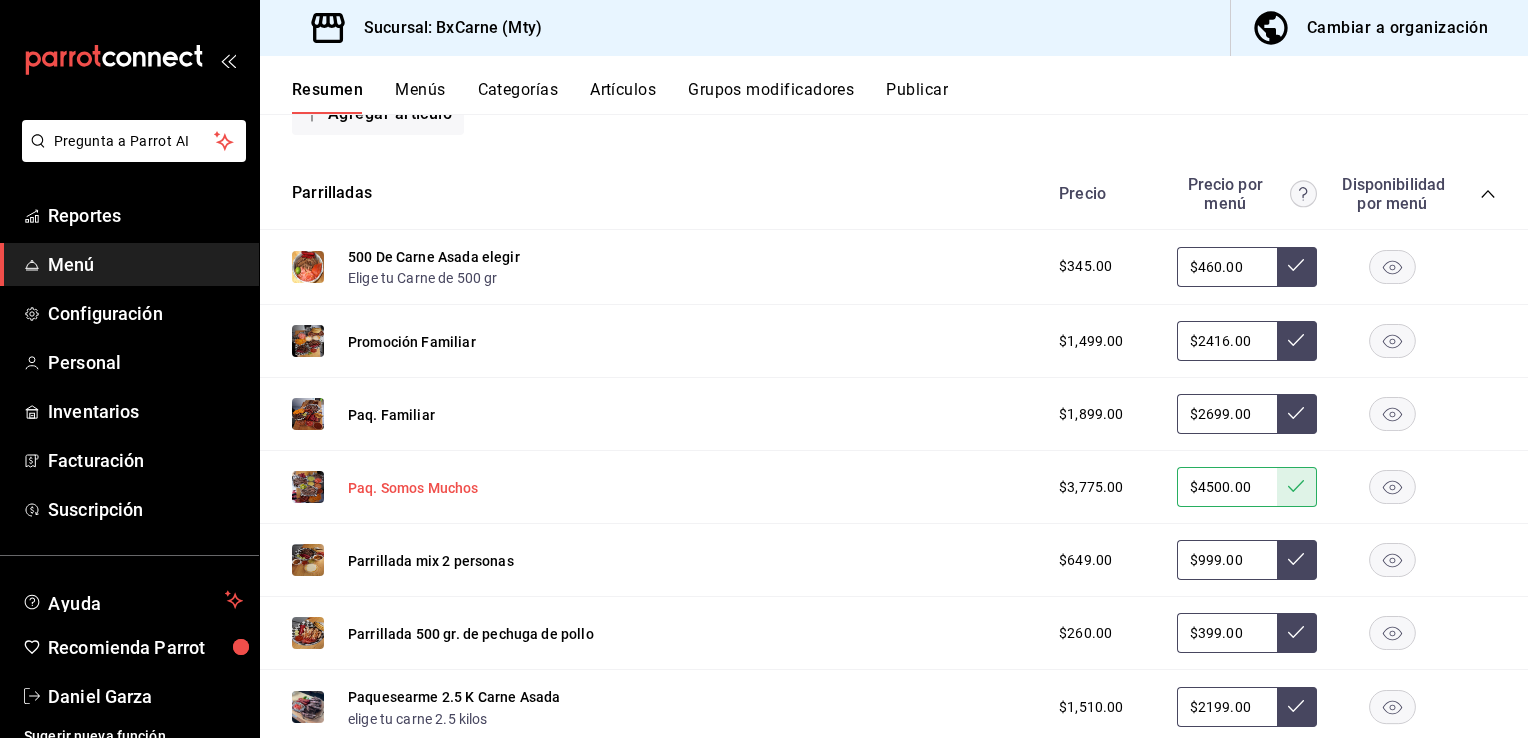 click on "Paq. Somos Muchos" at bounding box center (413, 488) 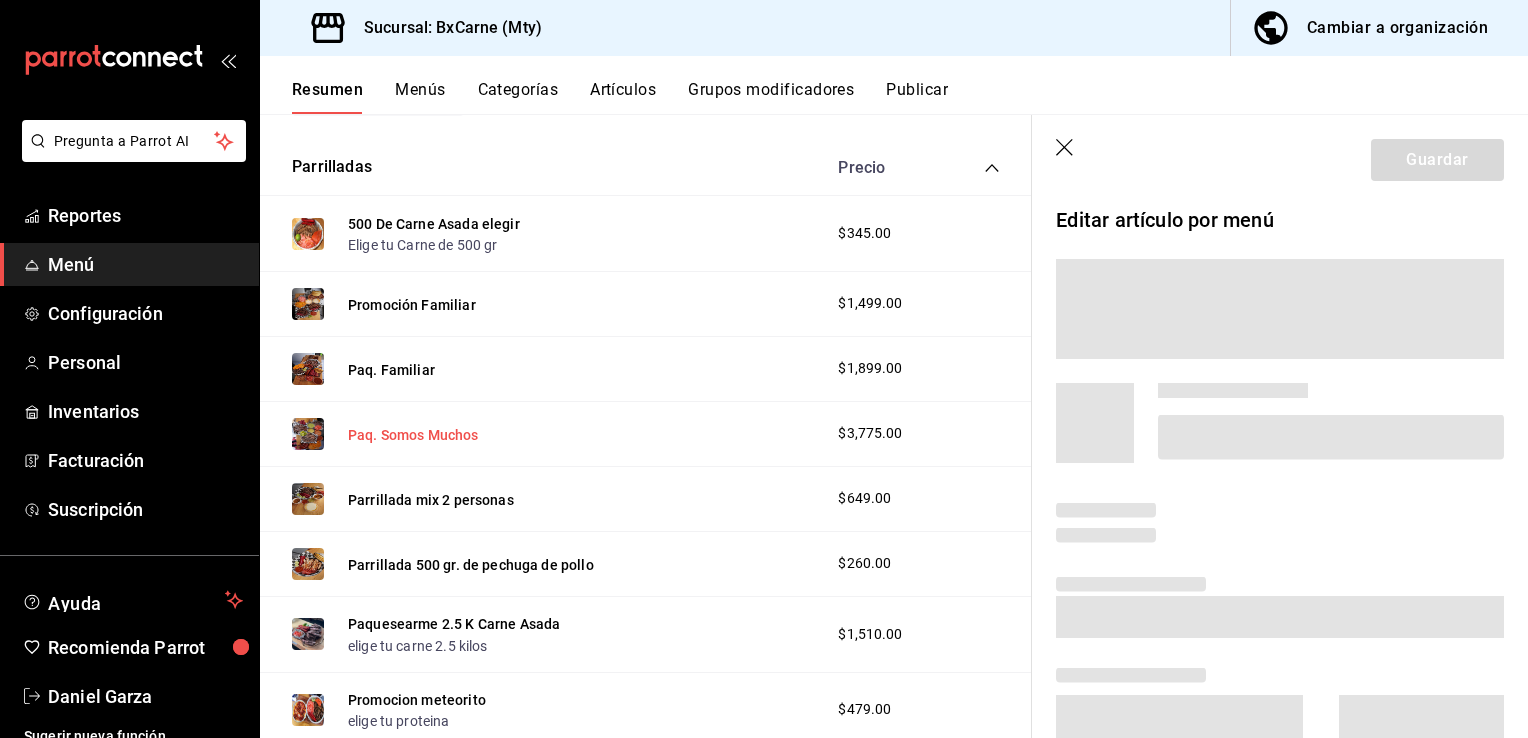 scroll, scrollTop: 795, scrollLeft: 0, axis: vertical 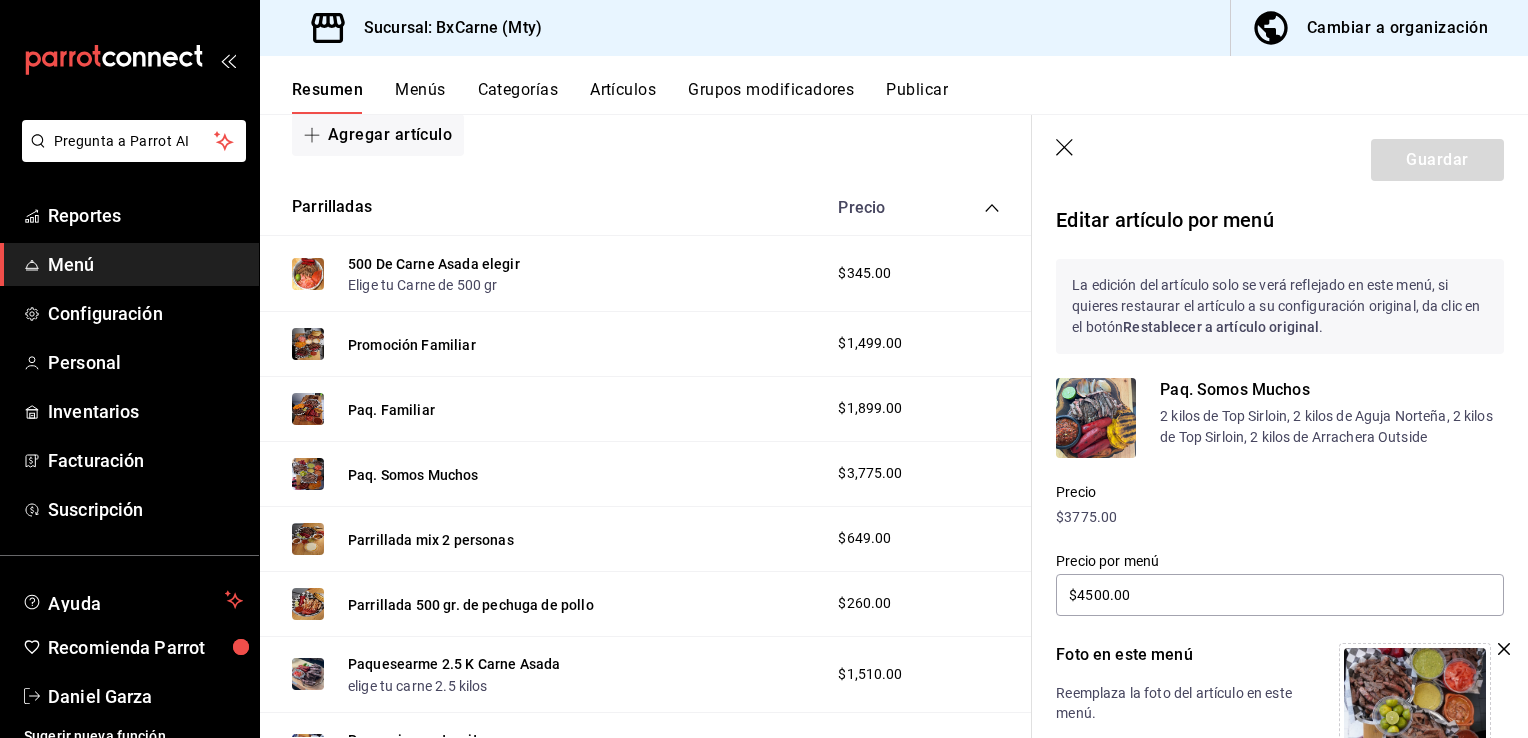 click on "Artículos" at bounding box center [623, 97] 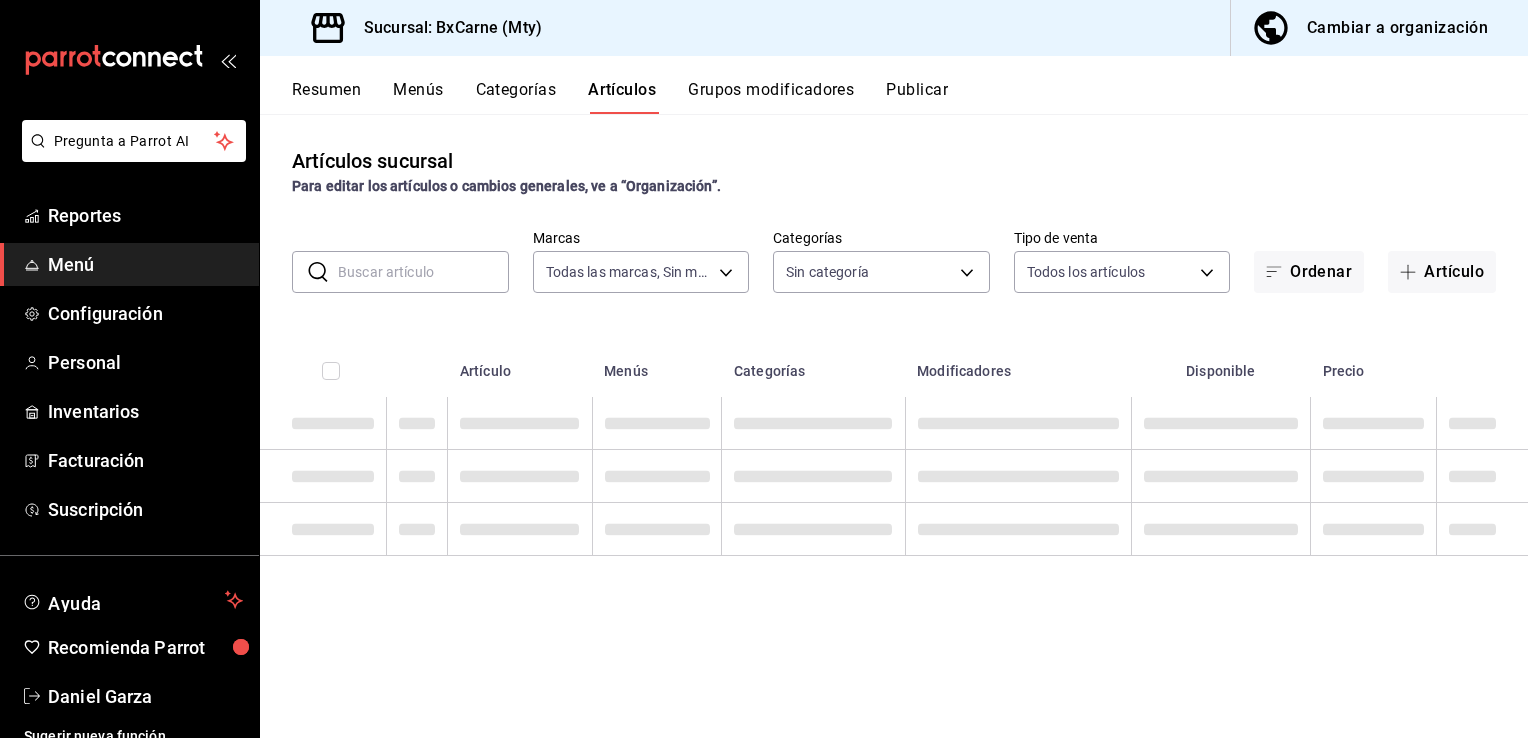 type on "e000e080-036b-478a-ac4e-a5bbdd66bc43,82ac3b00-02f7-4d63-8062-a240dcccc065" 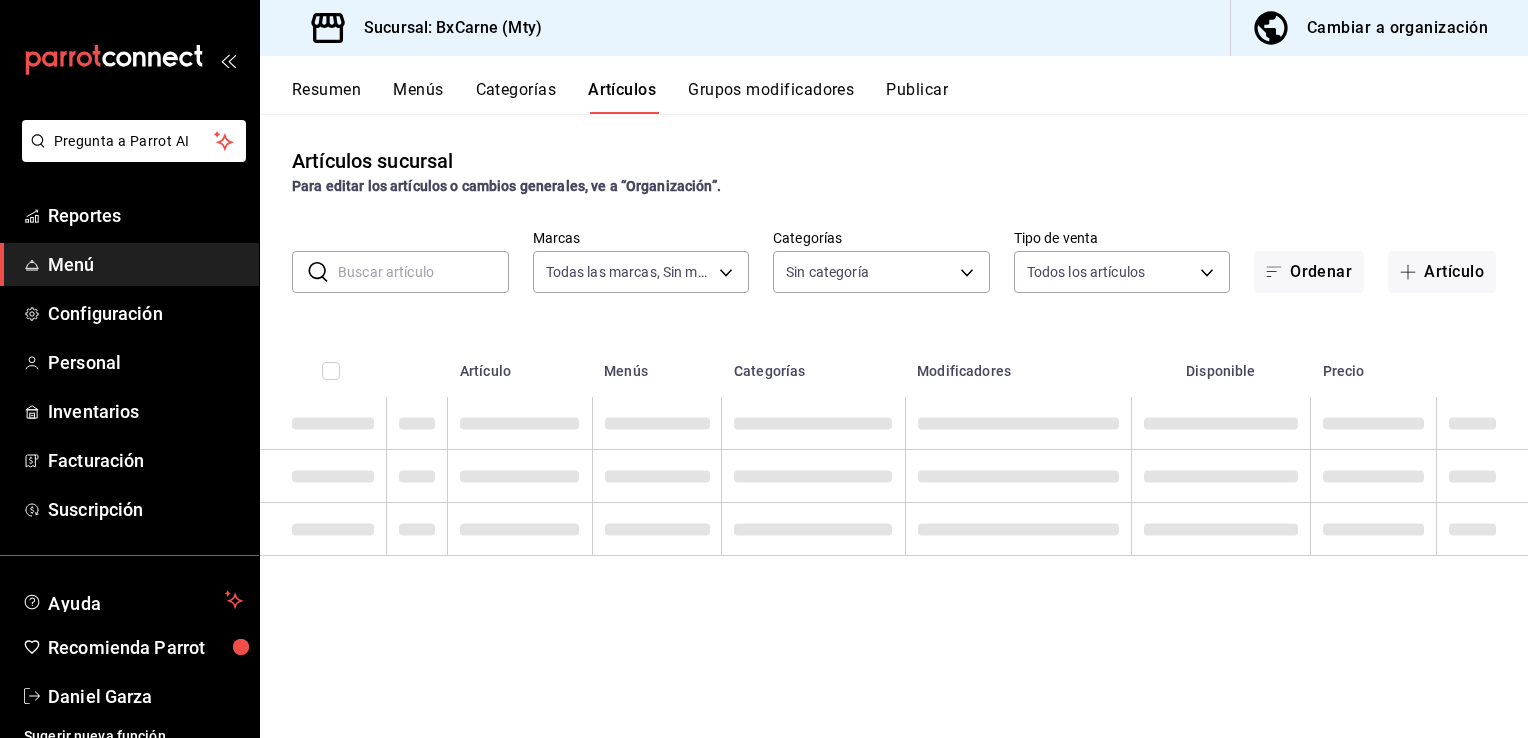 click at bounding box center (423, 272) 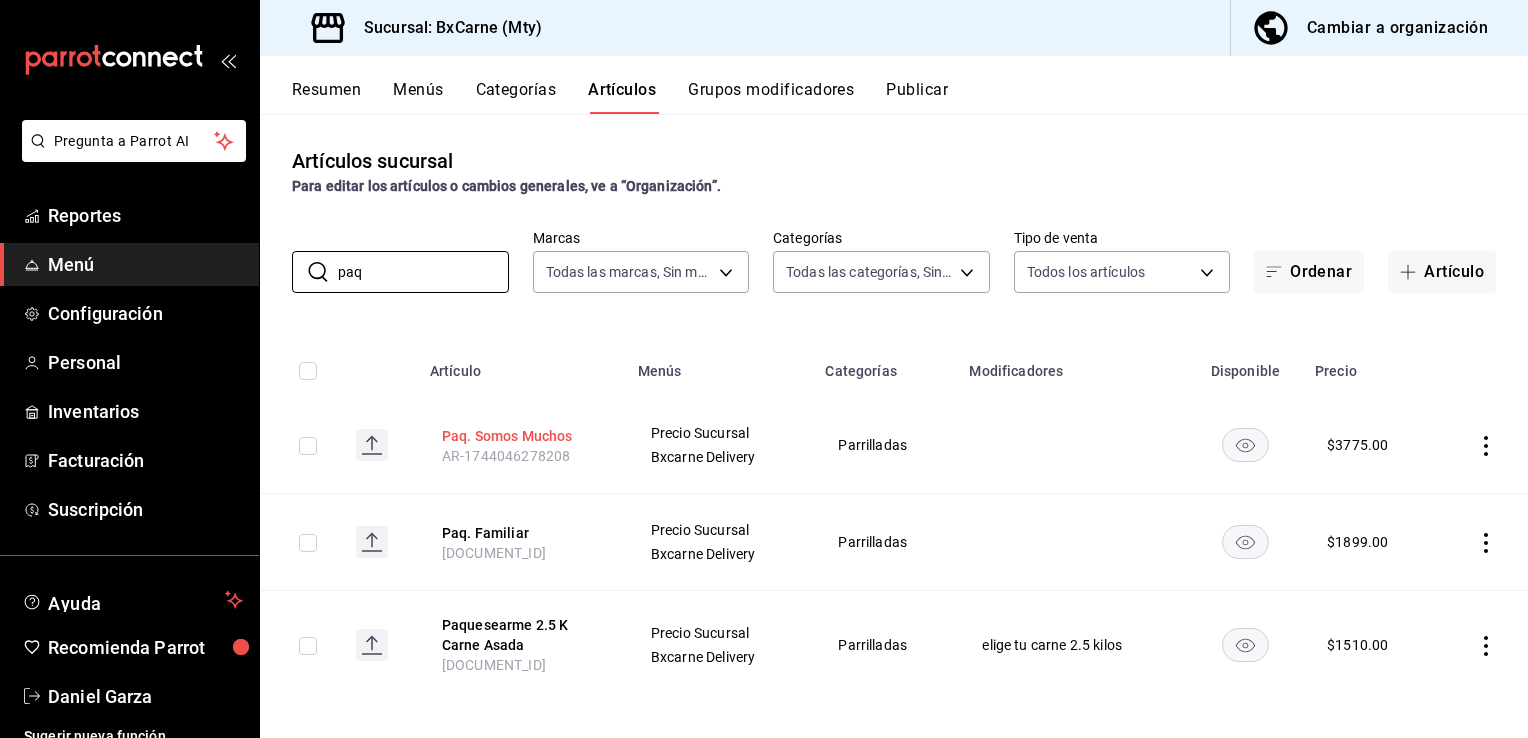 type on "paq" 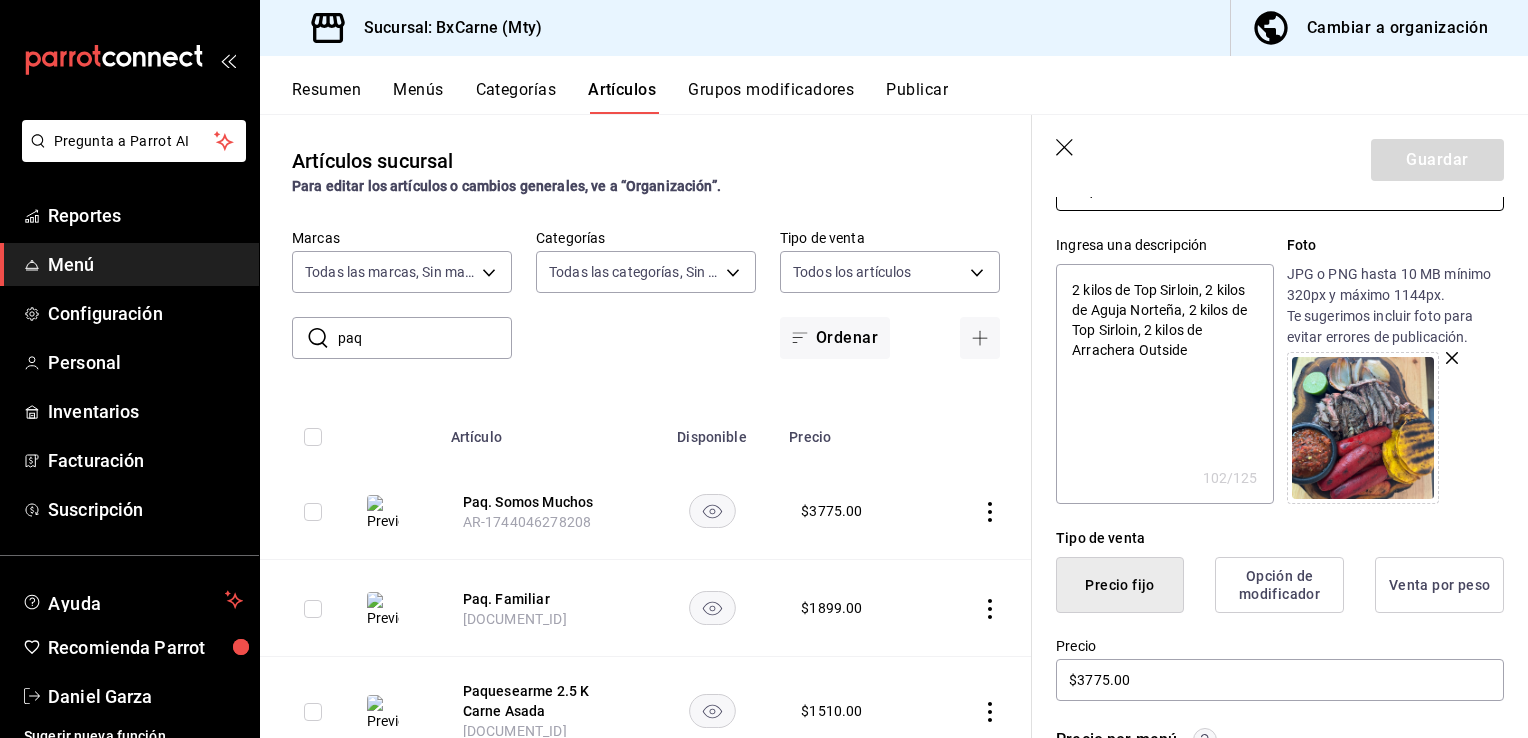 scroll, scrollTop: 164, scrollLeft: 0, axis: vertical 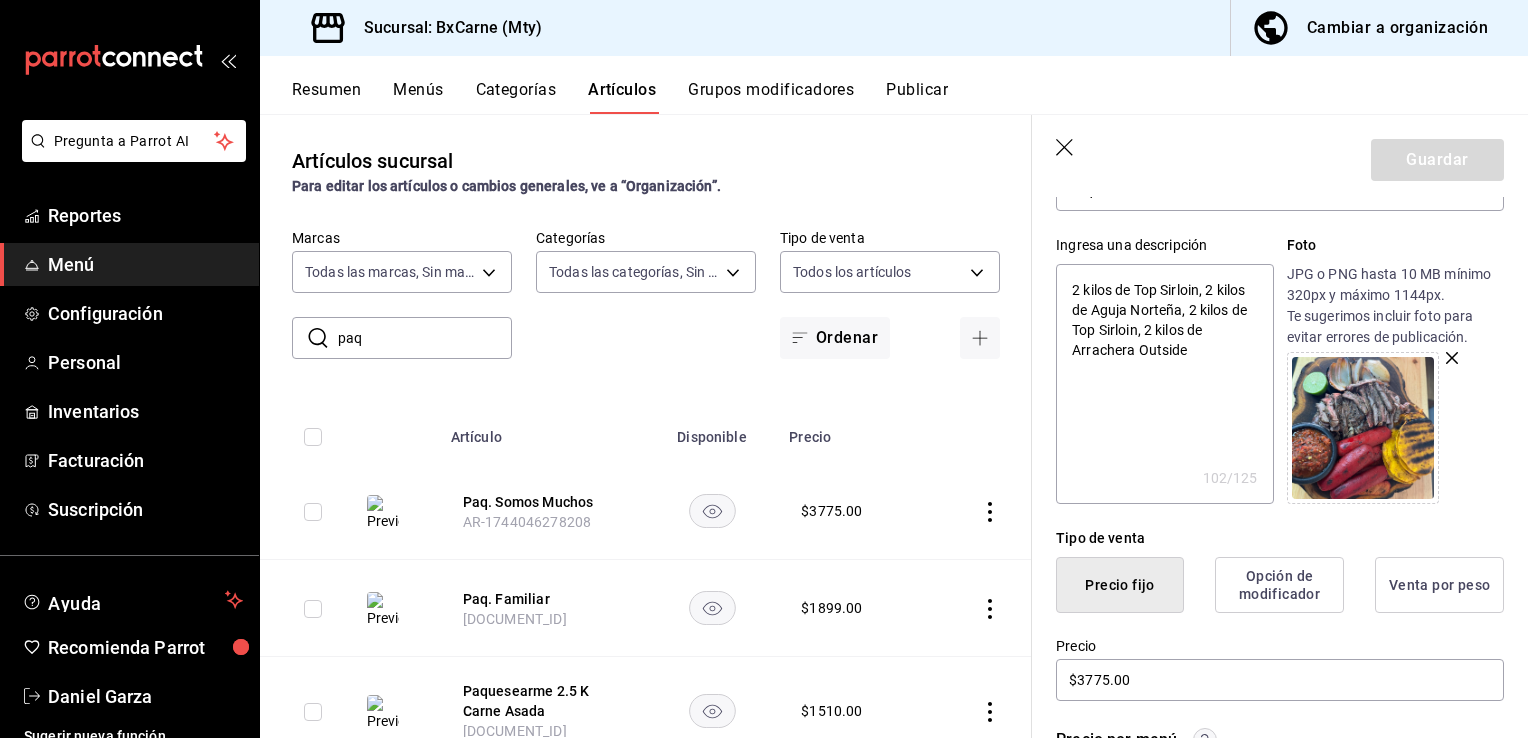 click on "2 kilos de Top Sirloin, 2 kilos de Aguja Norteña, 2 kilos de Top Sirloin, 2 kilos de Arrachera Outside" at bounding box center [1164, 384] 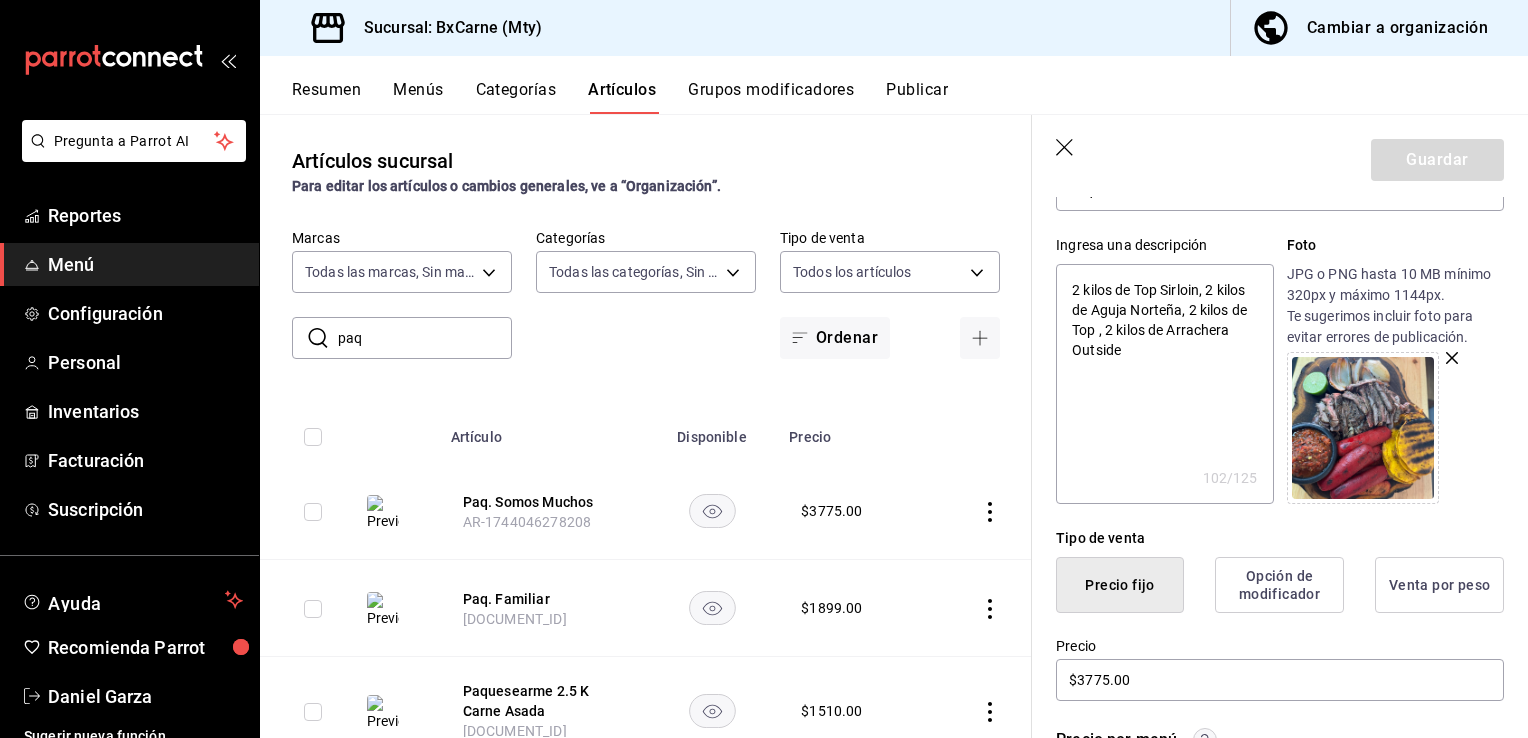 type on "x" 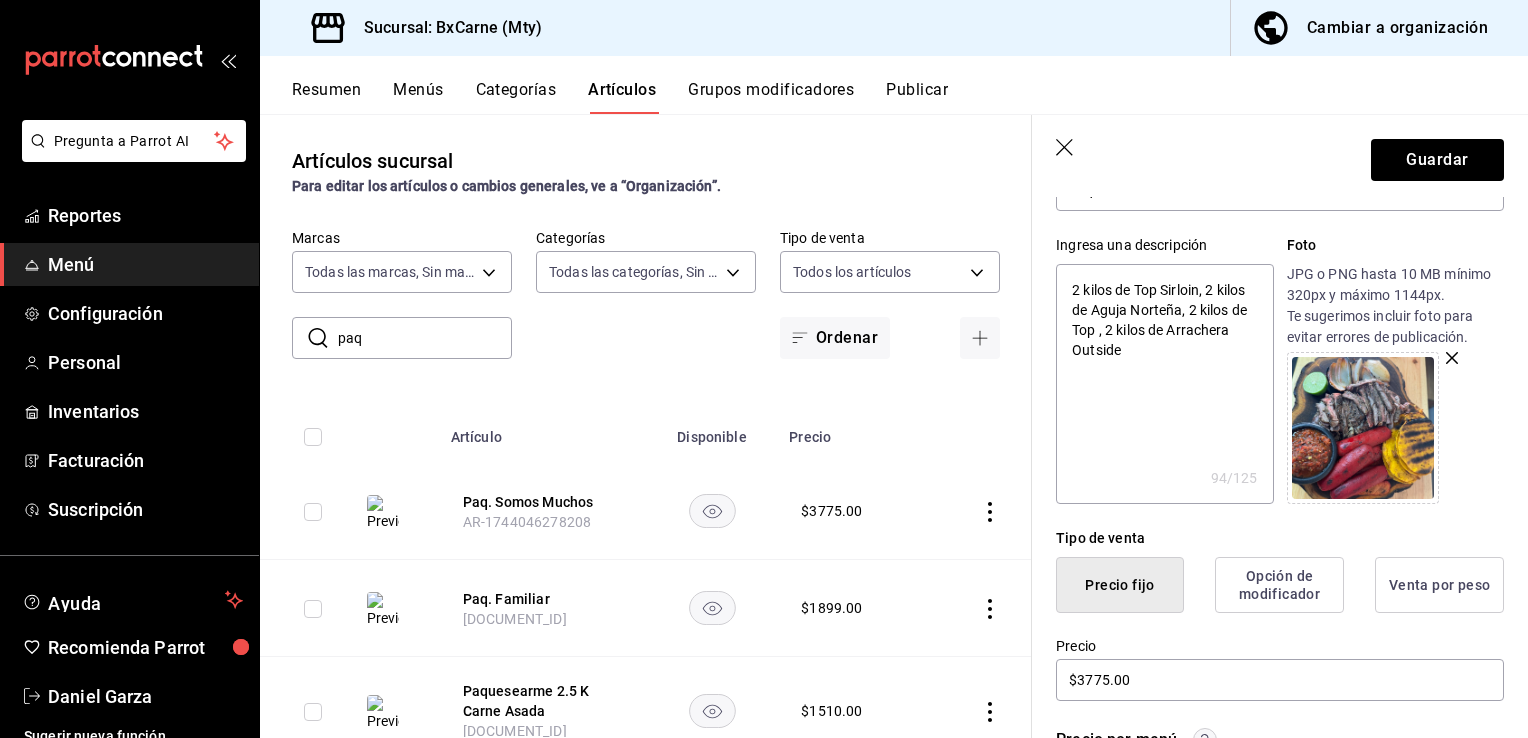 type on "2 kilos de Top Sirloin, 2 kilos de Aguja Norteña, 2 kilos de Top, 2 kilos de Arrachera Outside" 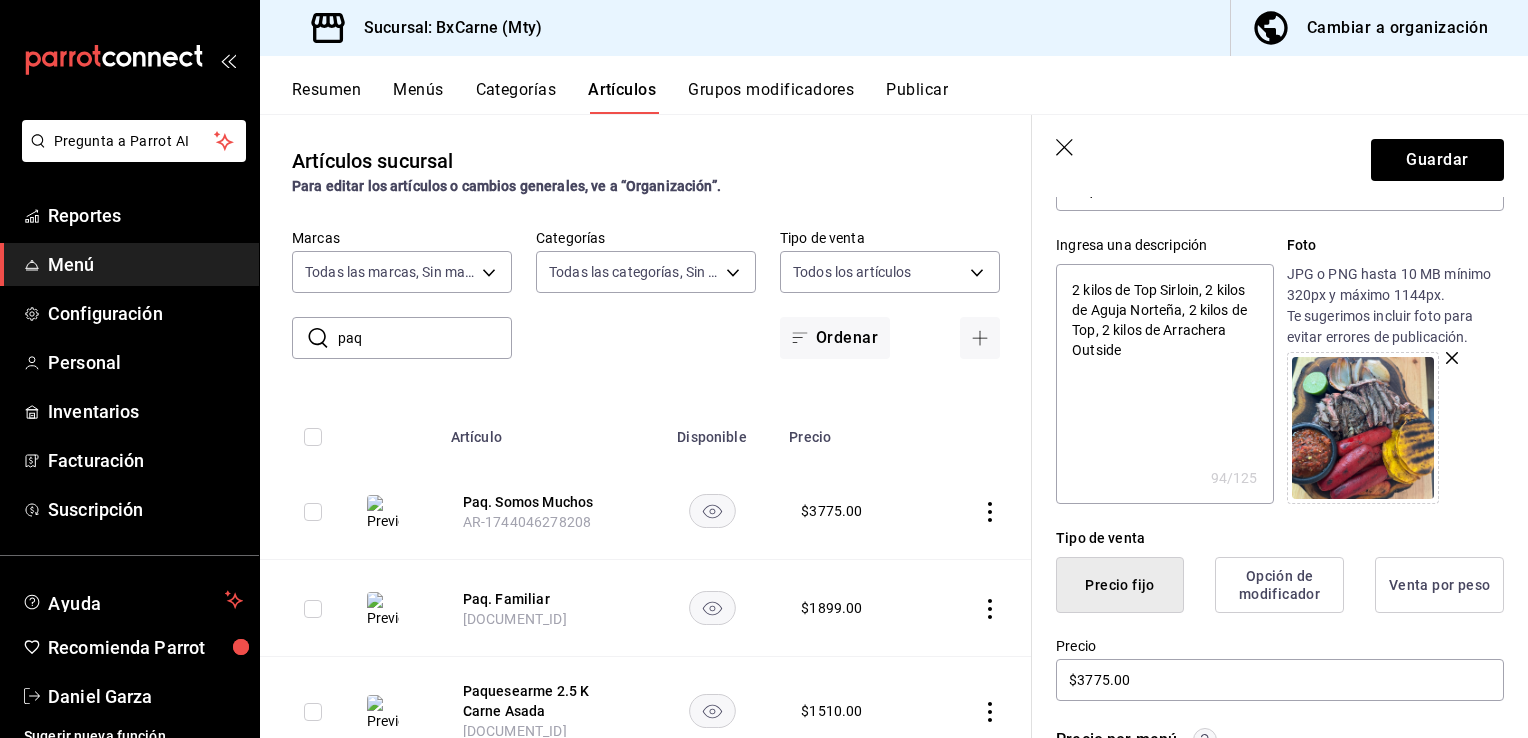 type on "2 kilos de Top Sirloin, 2 kilos de Aguja Norteña, 2 kilos de To, 2 kilos de Arrachera Outside" 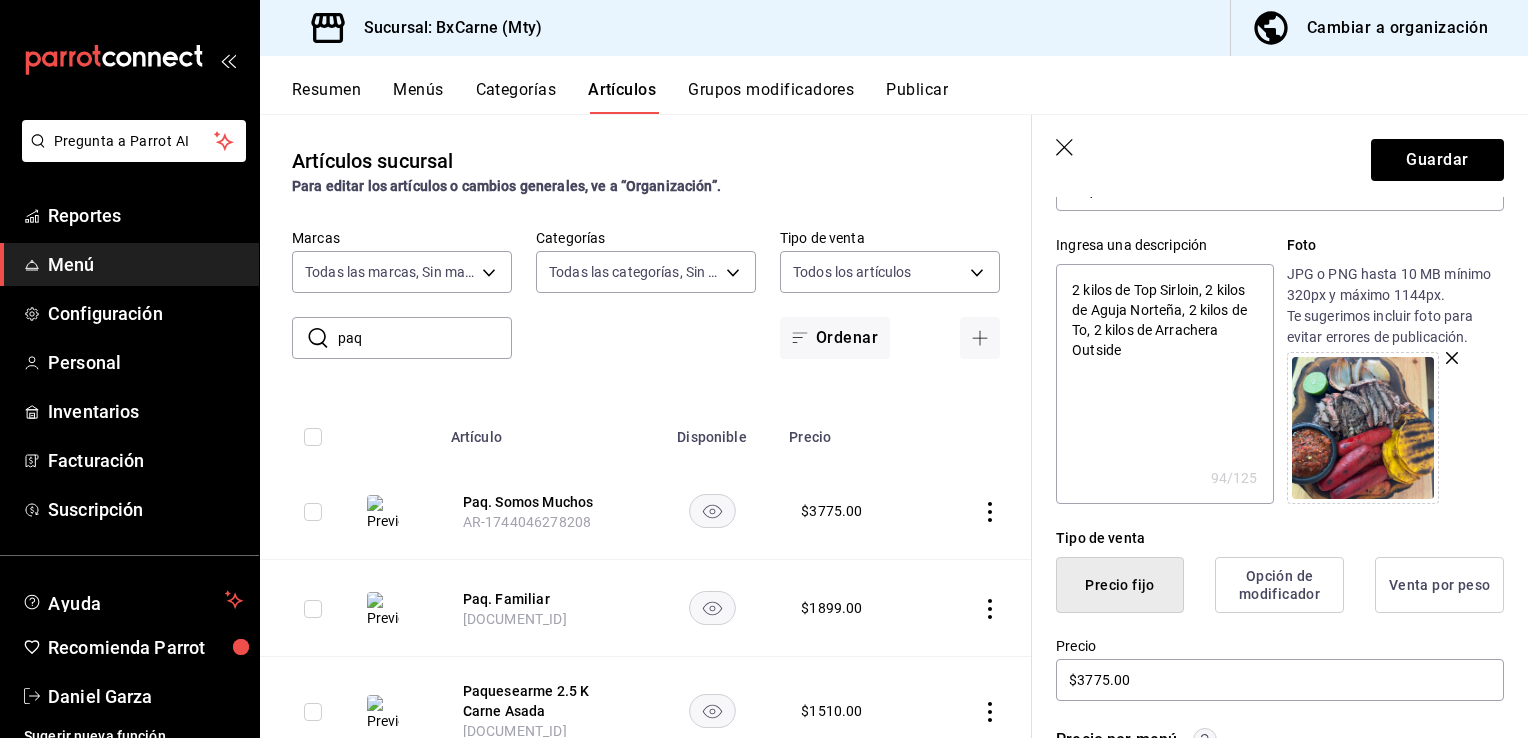 type on "x" 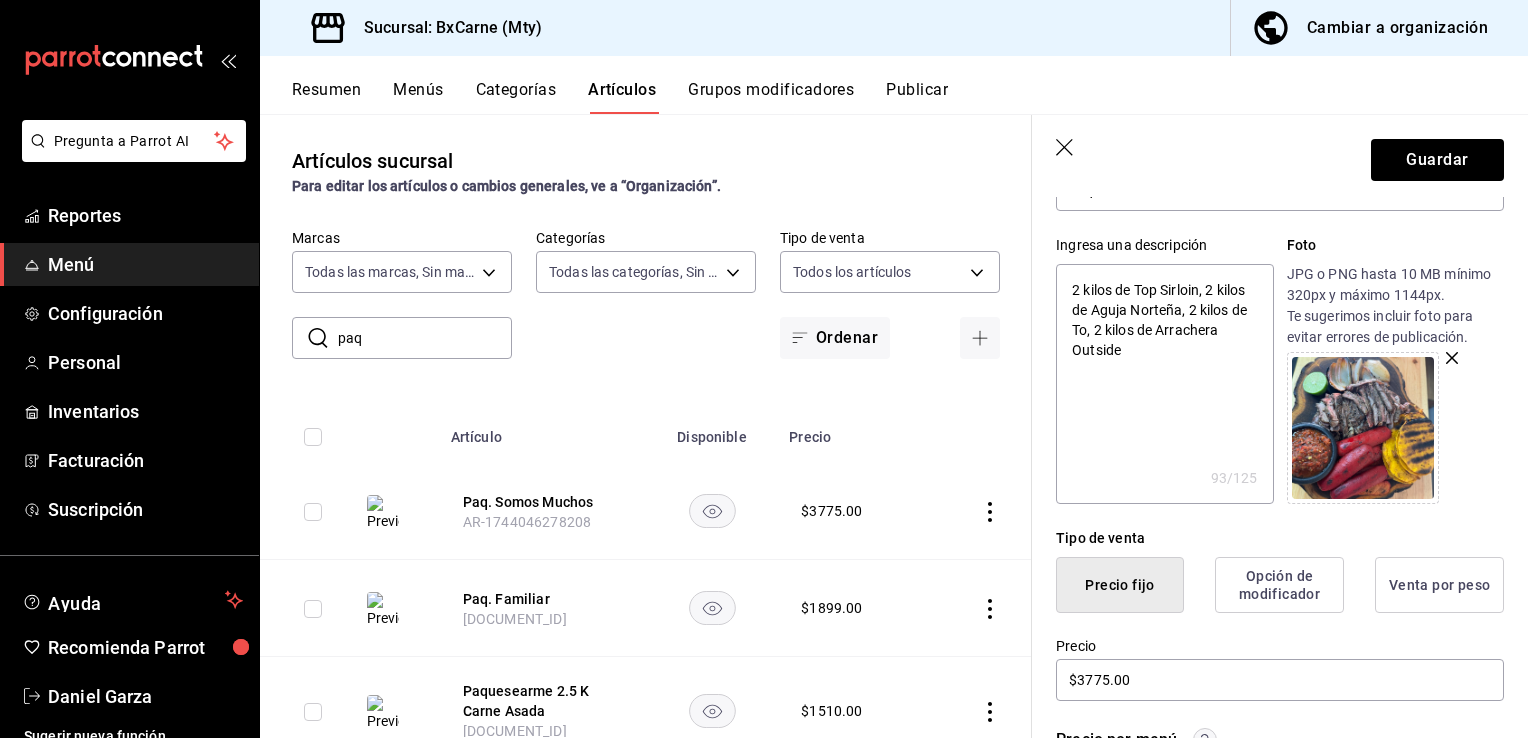 type on "2 kilos de Top Sirloin, 2 kilos de Aguja Norteña, 2 kilos de T, 2 kilos de Arrachera Outside" 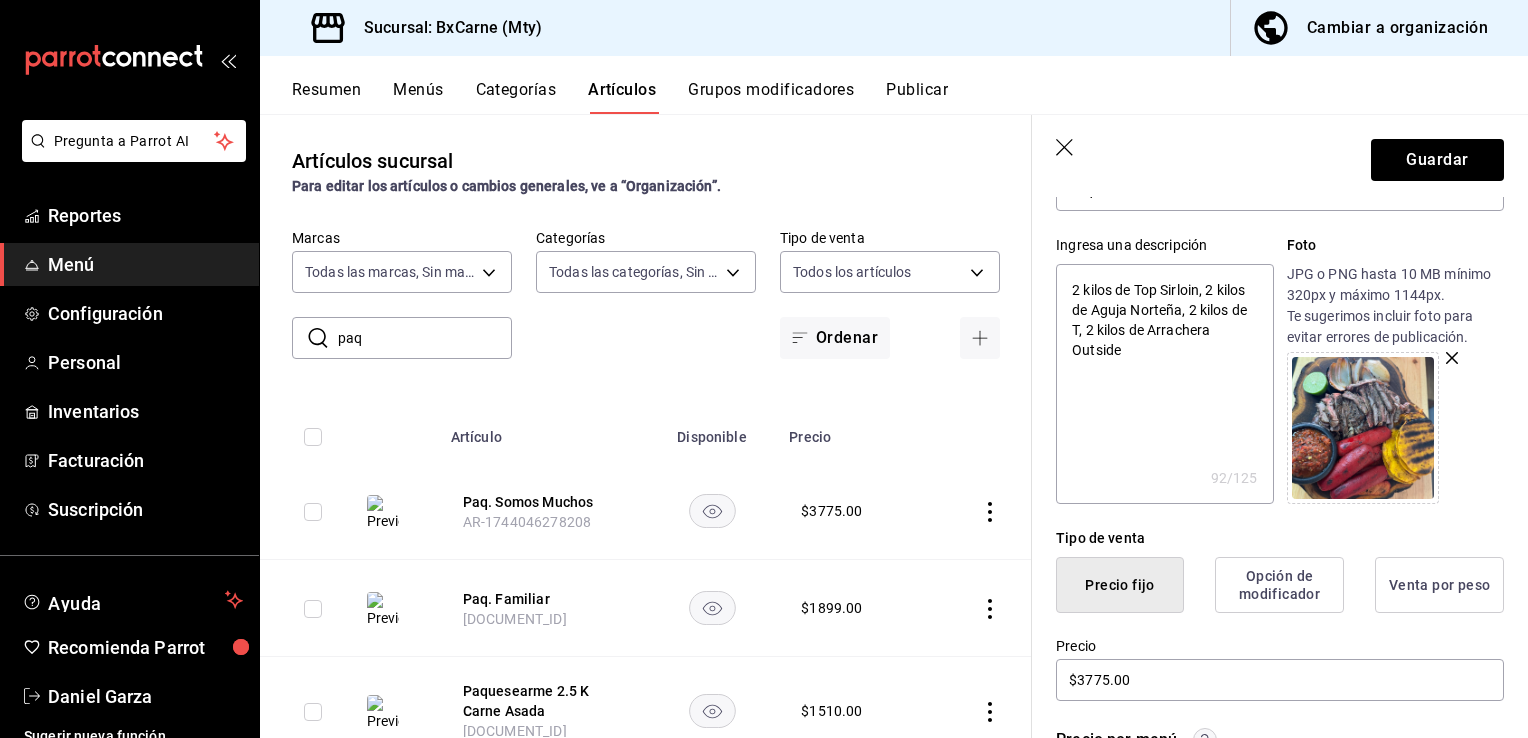 type on "2 kilos de Top Sirloin, 2 kilos de Aguja Norteña, 2 kilos de , 2 kilos de Arrachera Outside" 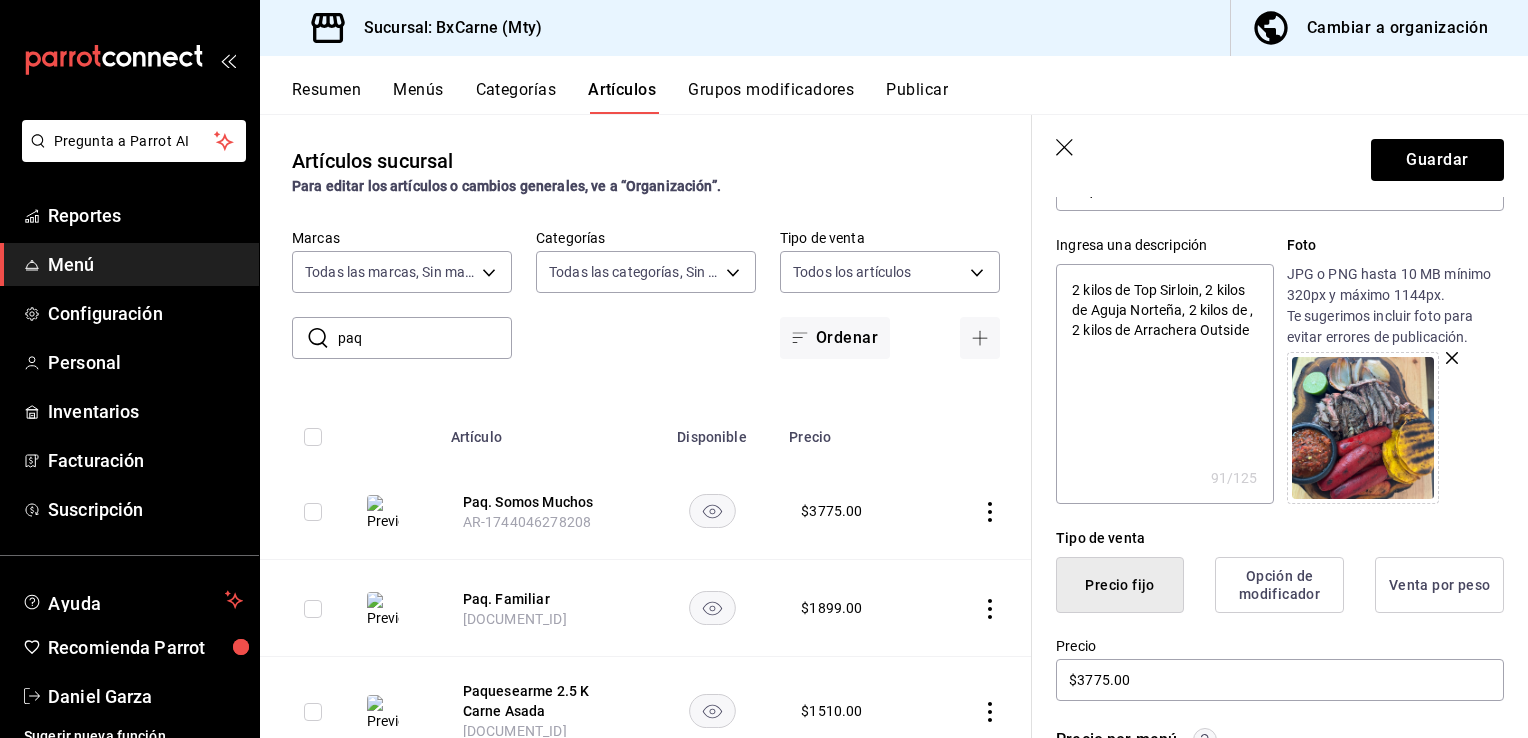 type on "2 kilos de Top Sirloin, 2 kilos de Aguja Norteña, 2 kilos de A, 2 kilos de Arrachera Outside" 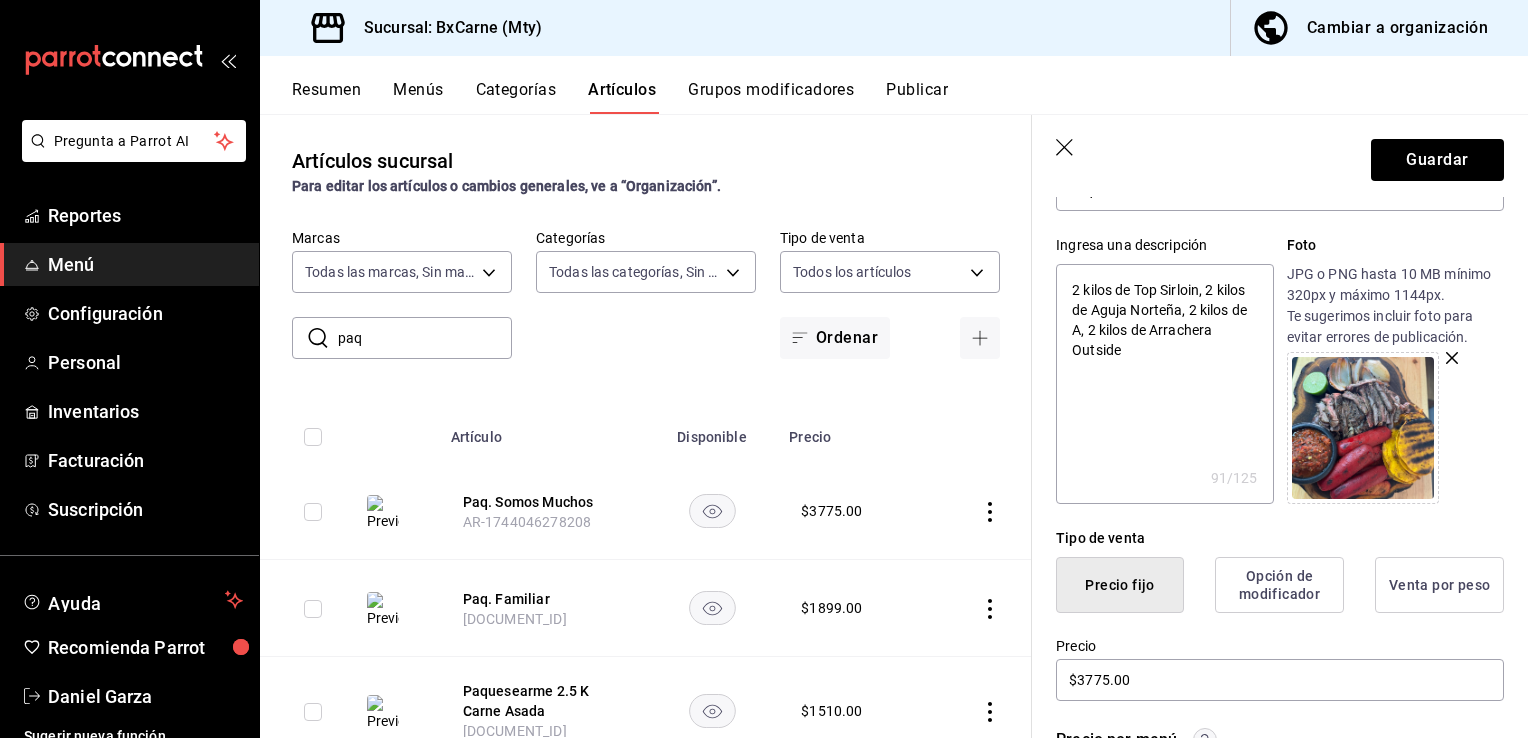 type on "x" 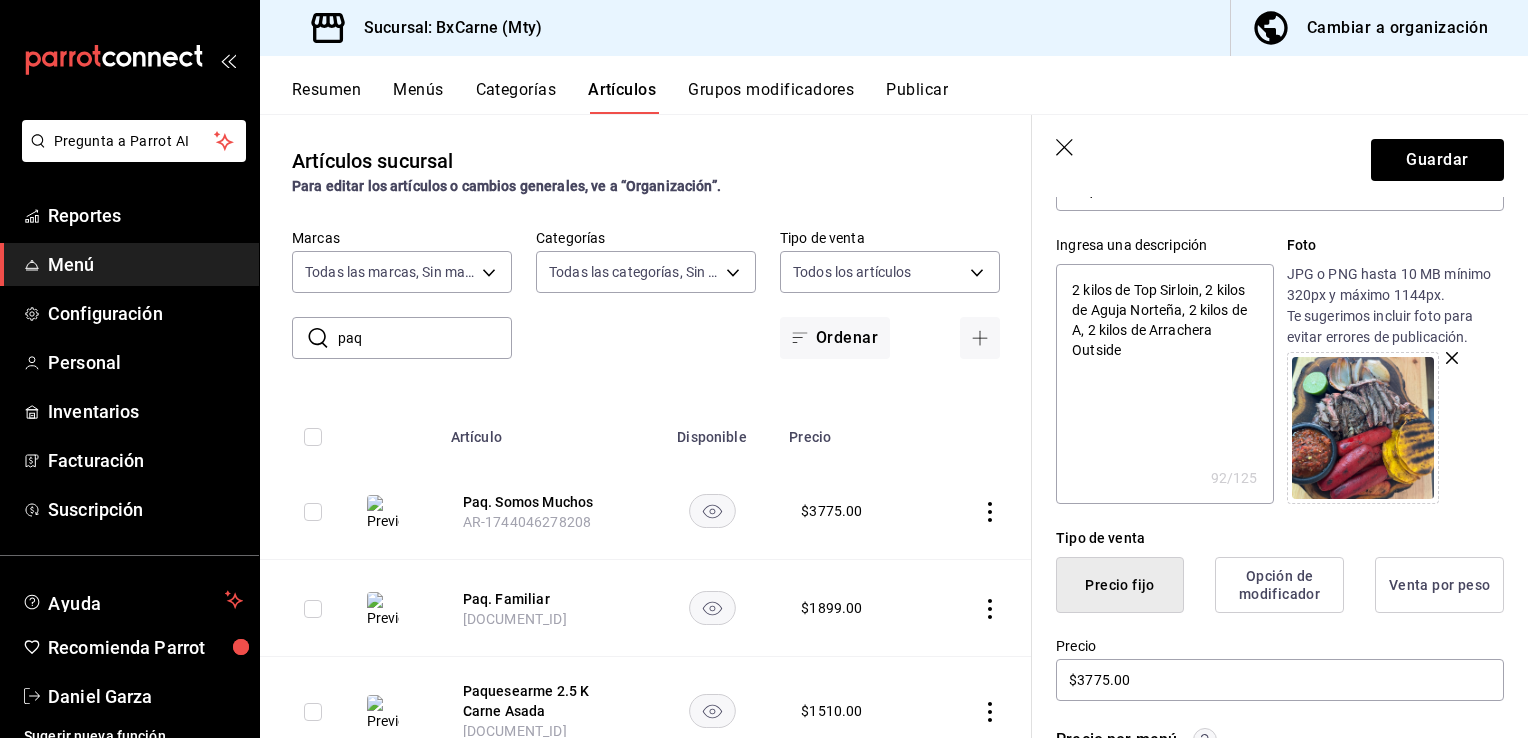type on "2 kilos de Top Sirloin, 2 kilos de Aguja Norteña, 2 kilos de Ar, 2 kilos de Arrachera Outside" 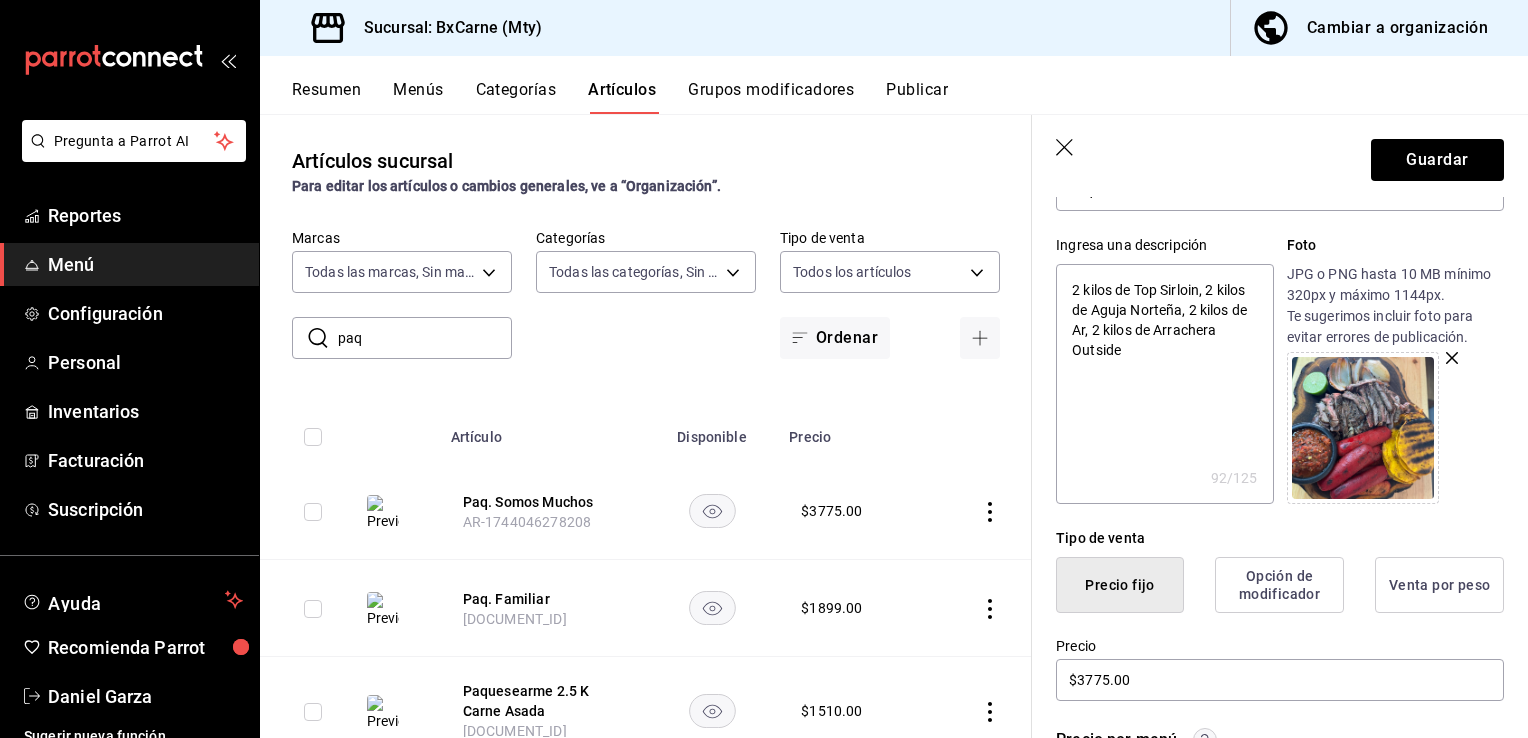 type on "x" 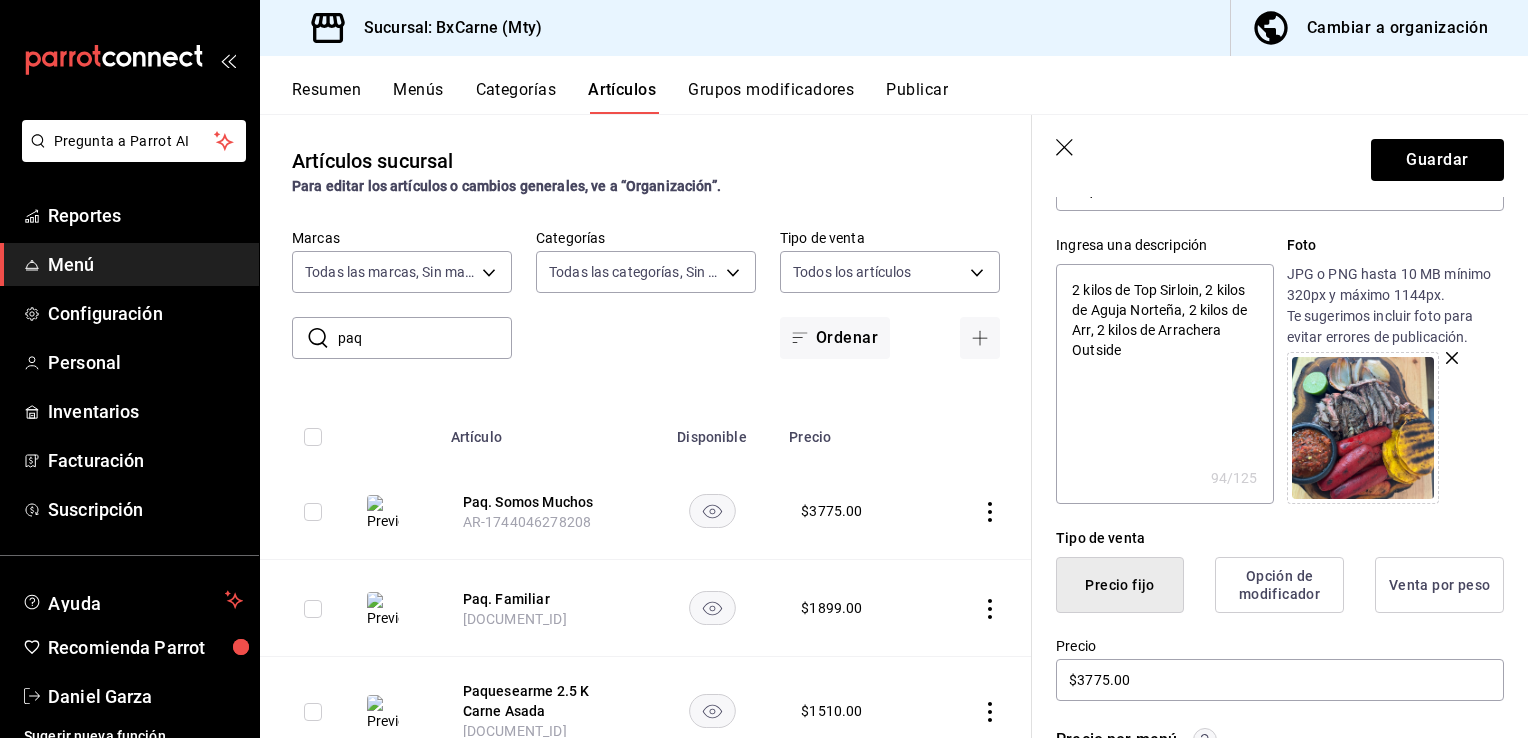 type on "2 kilos de Top Sirloin, 2 kilos de Aguja Norteña, 2 kilos de Arra, 2 kilos de Arrachera Outside" 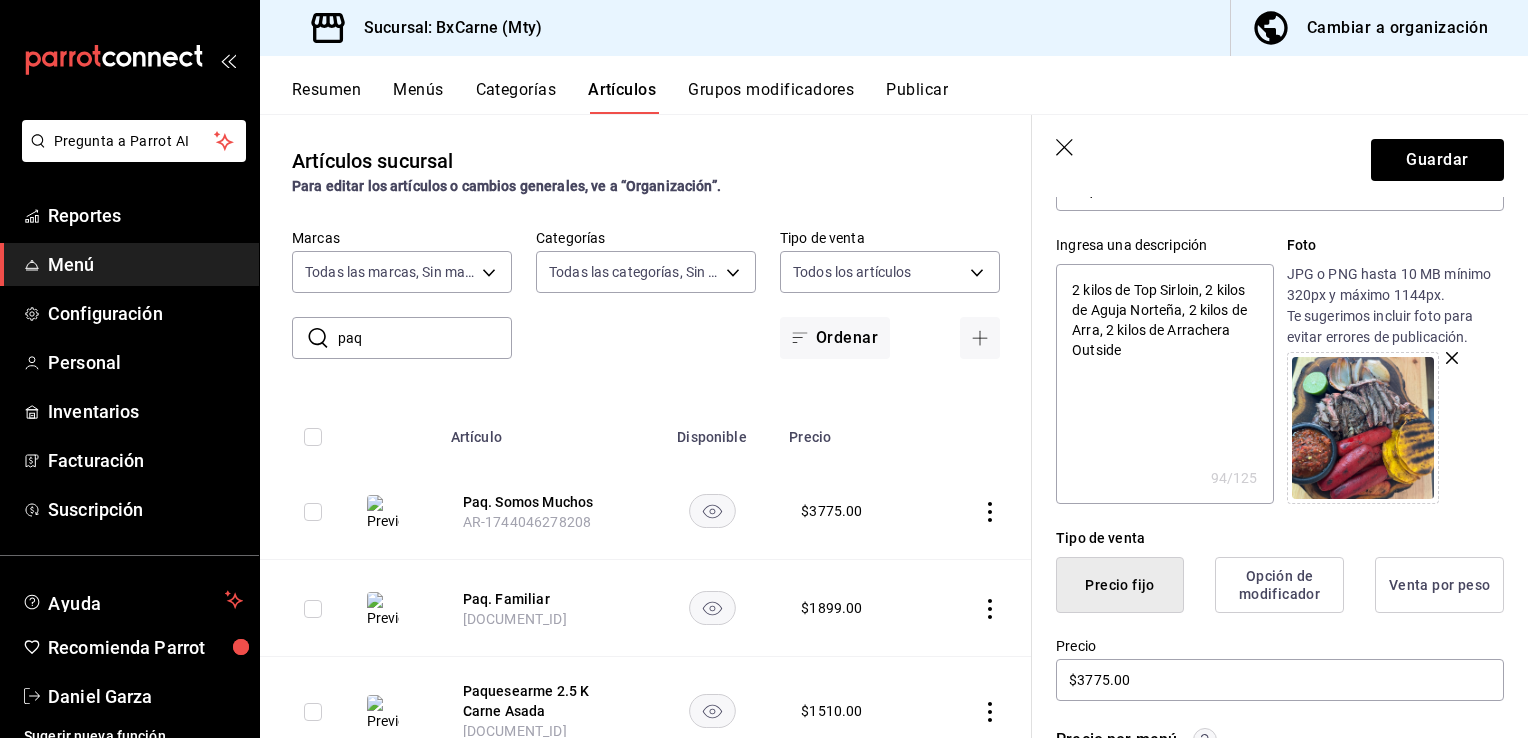 type on "x" 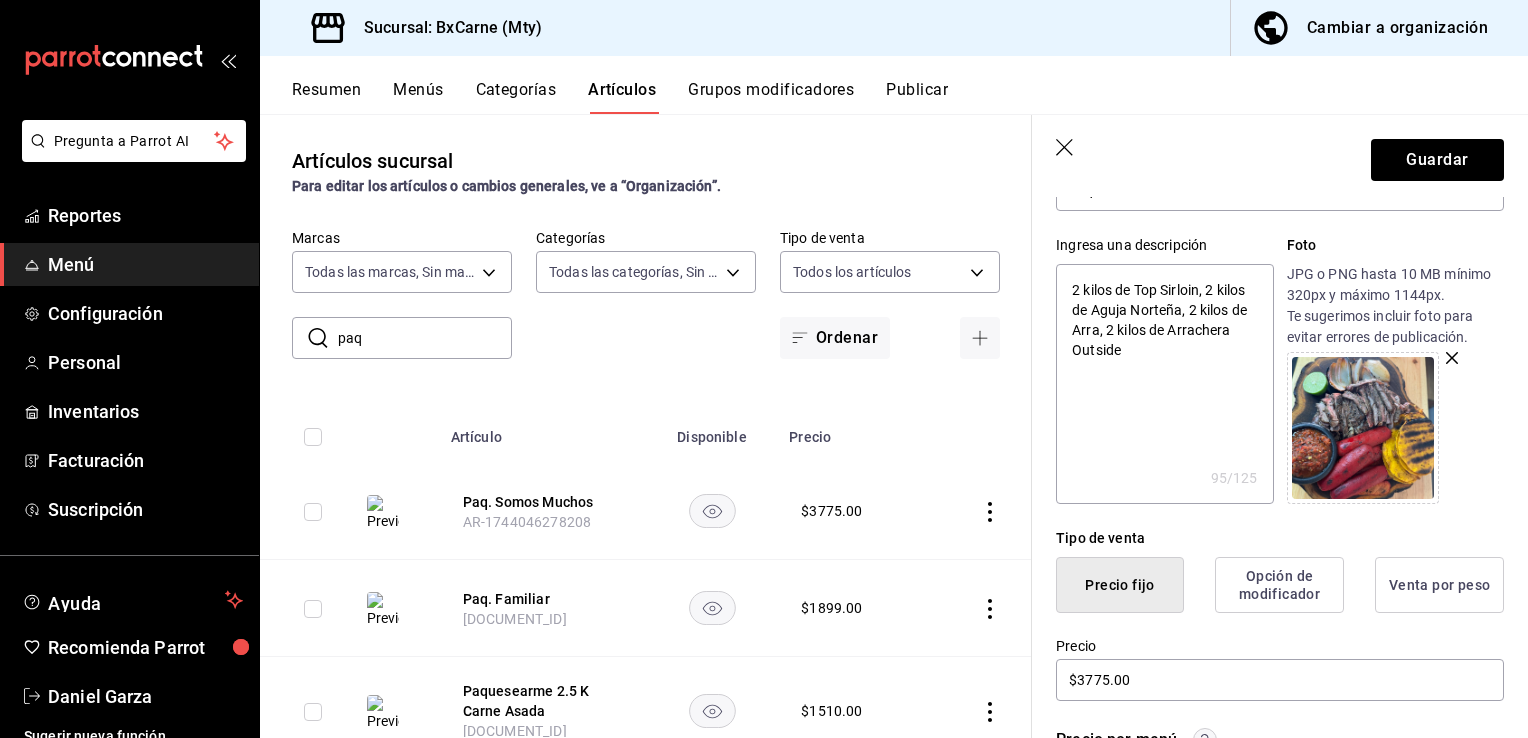 type on "2 kilos de Top Sirloin, 2 kilos de Aguja Norteña, 2 kilos de Arrac, 2 kilos de Arrachera Outside" 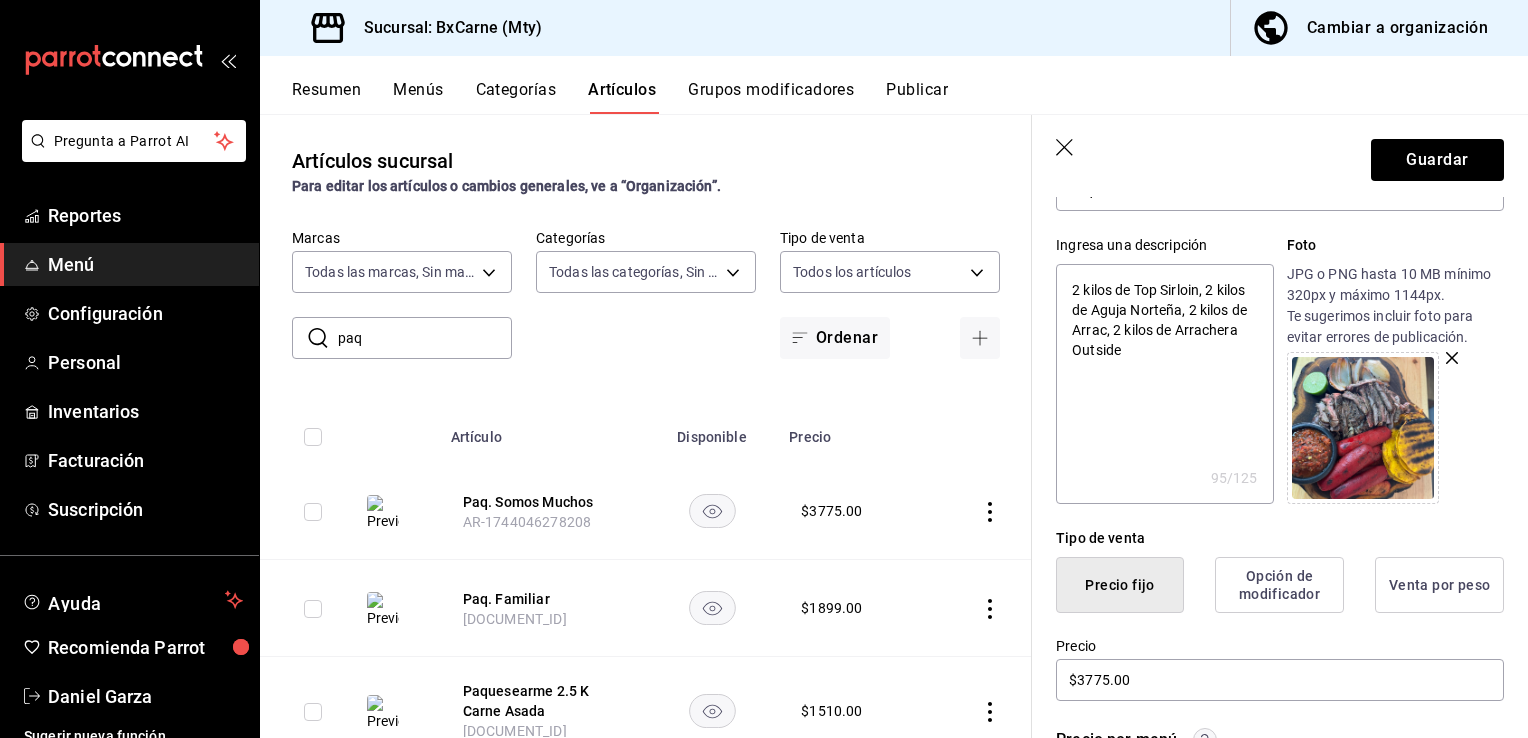 type on "x" 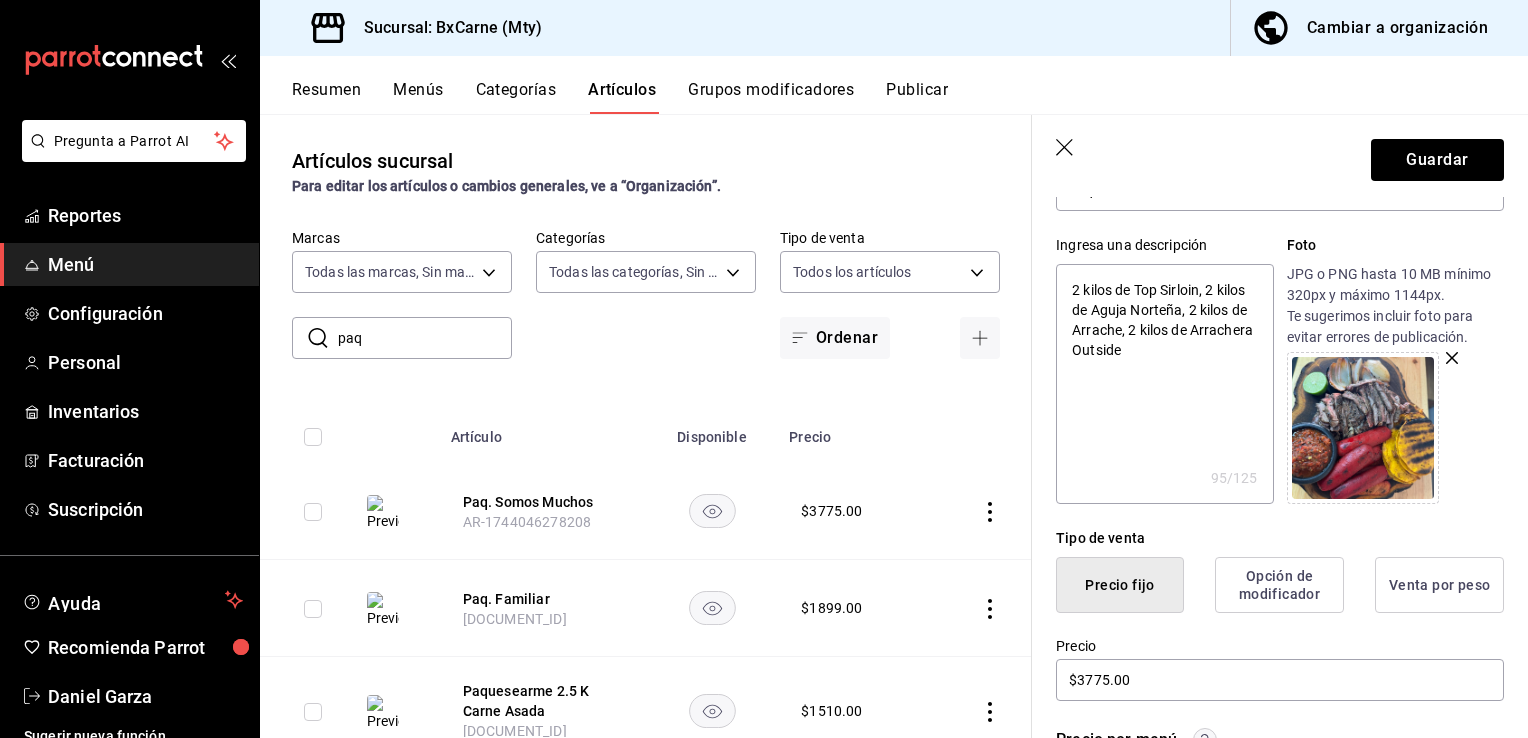 type on "2 kilos de Top Sirloin, 2 kilos de Aguja Norteña, 2 kilos de Arracher, 2 kilos de Arrachera Outside" 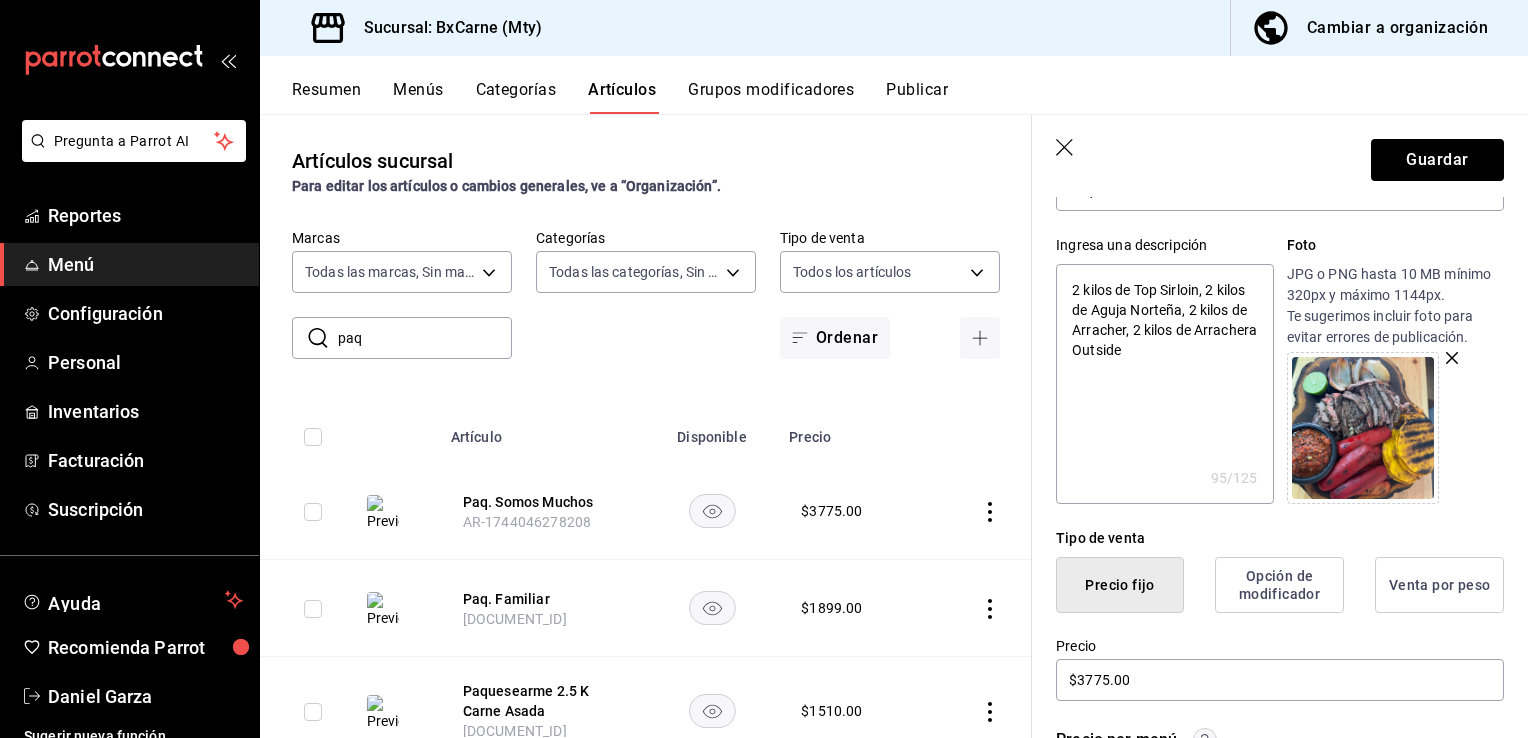 type on "x" 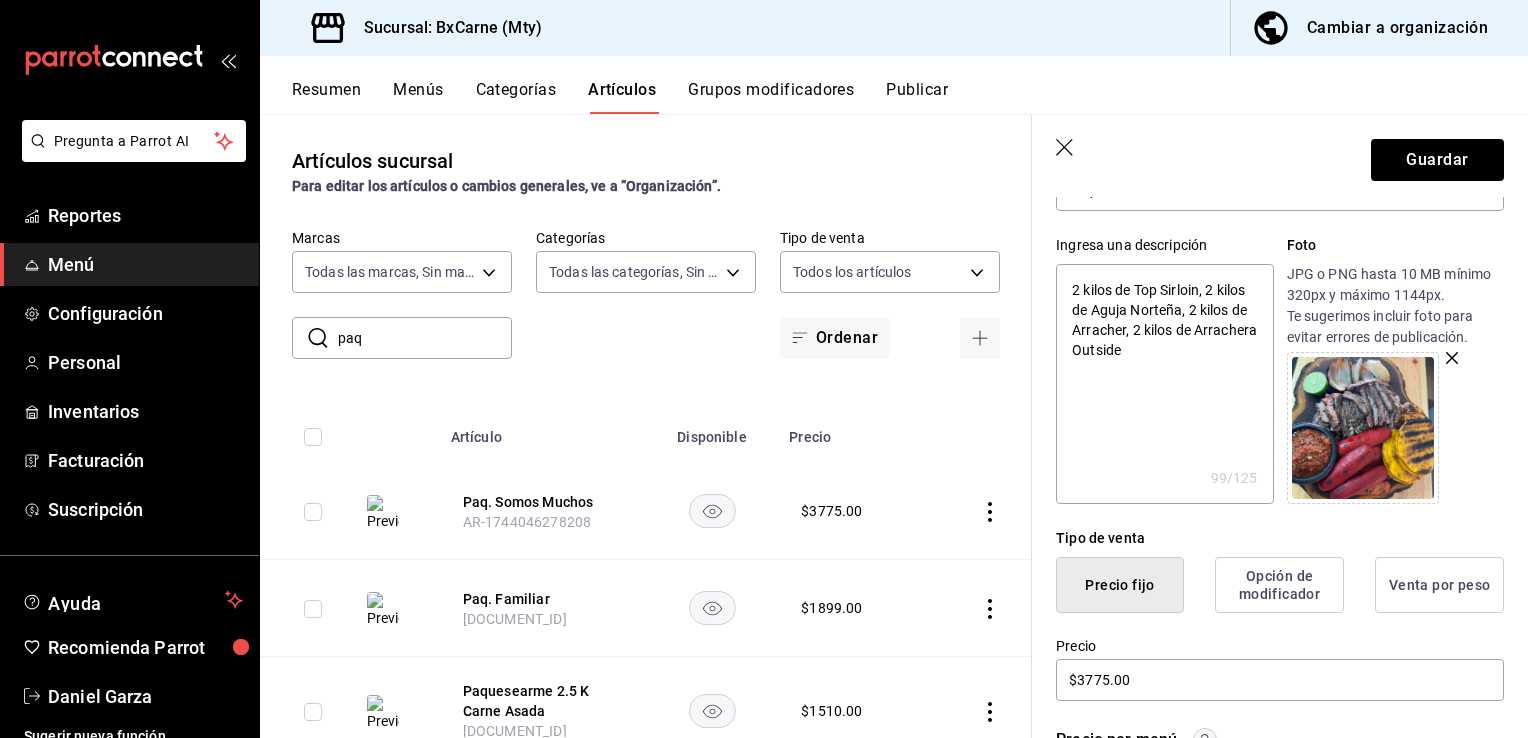 type on "2 kilos de Top Sirloin, 2 kilos de Aguja Norteña, 2 kilos de Arrachera, 2 kilos de Arrachera Outside" 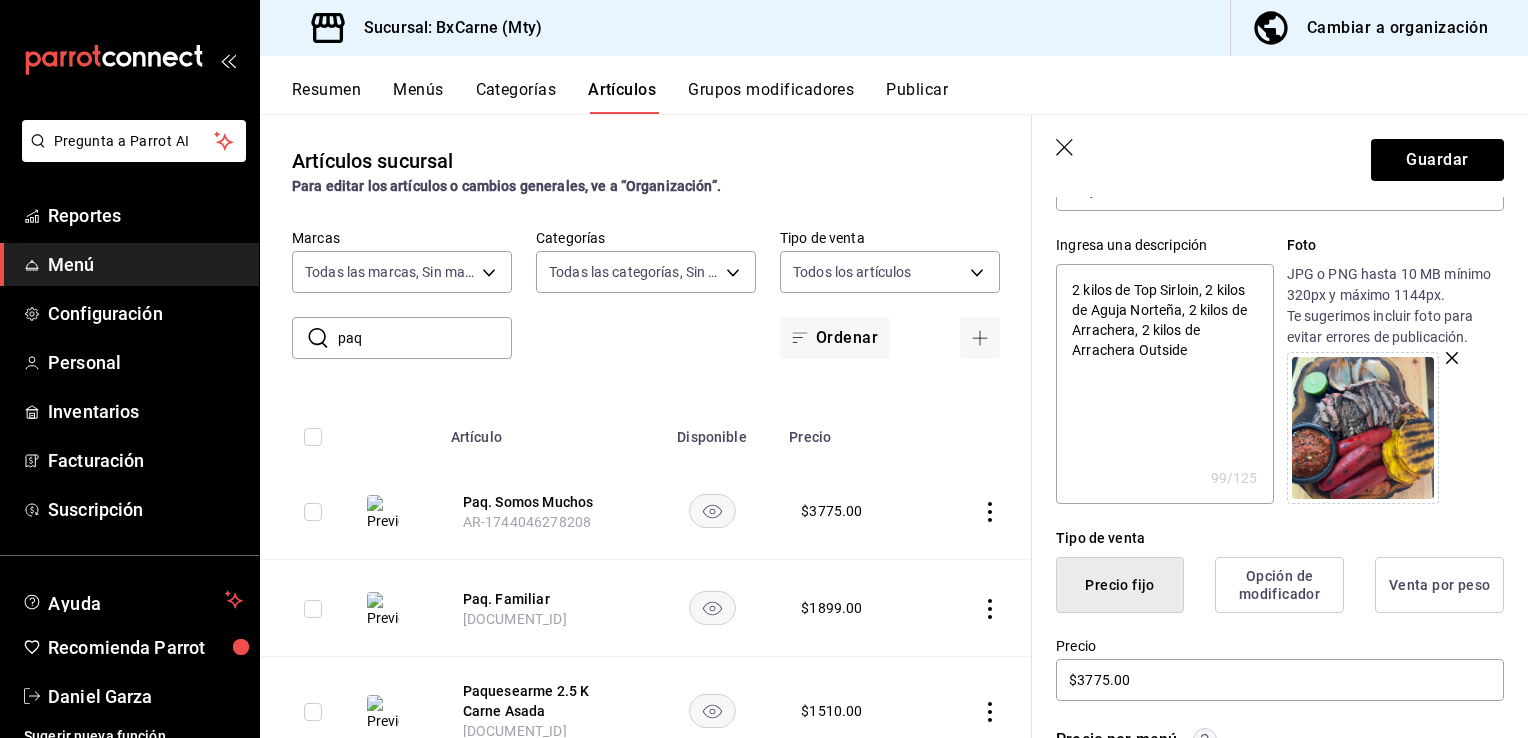 type on "x" 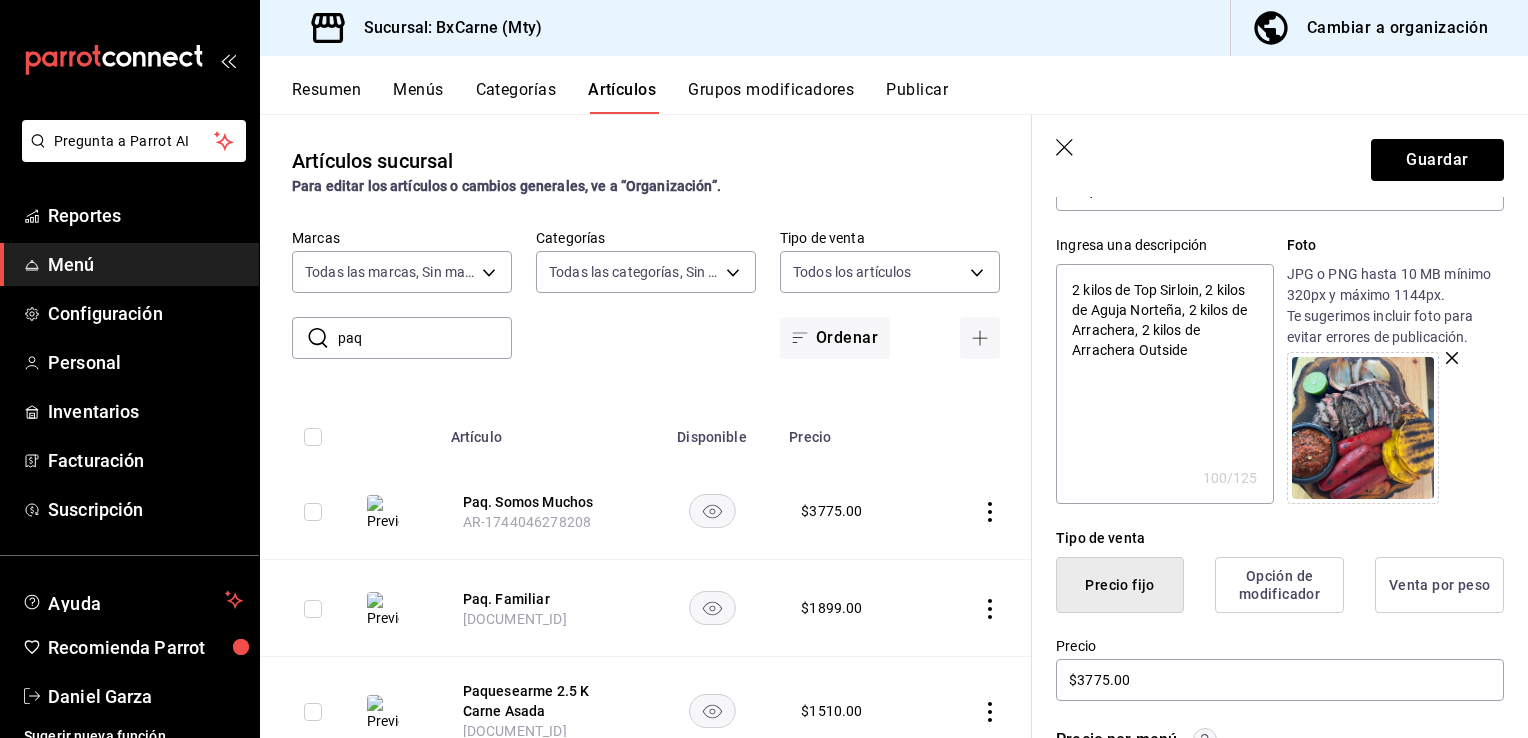 click on "2 kilos de Top Sirloin, 2 kilos de Aguja Norteña, 2 kilos de Arrachera, 2 kilos de Arrachera Outside" at bounding box center [1164, 384] 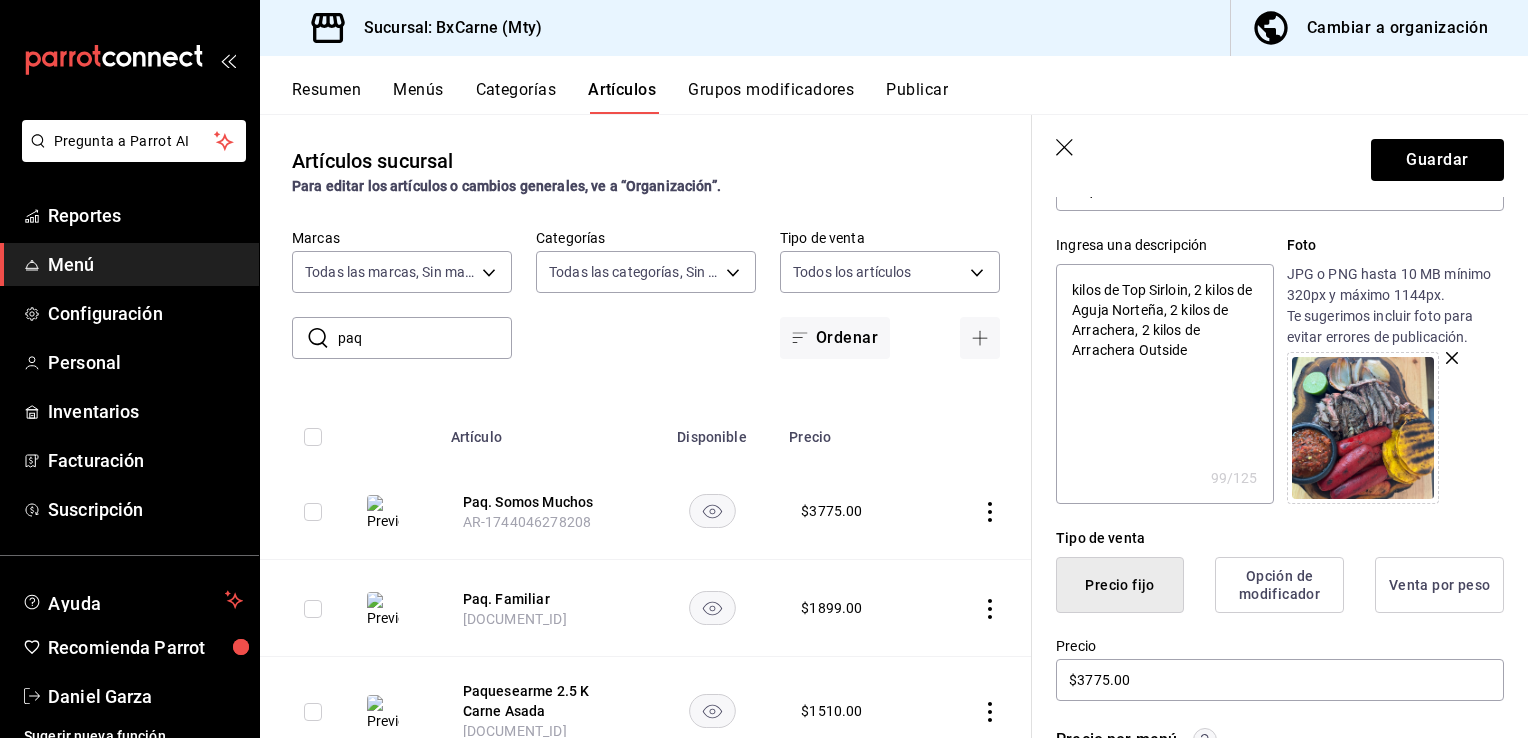 type on "2 kilos de Top Sirloin, 2 kilos de Aguja Norteña, 2 kilos de Arrachera, 2 kilos de Arrachera Outside" 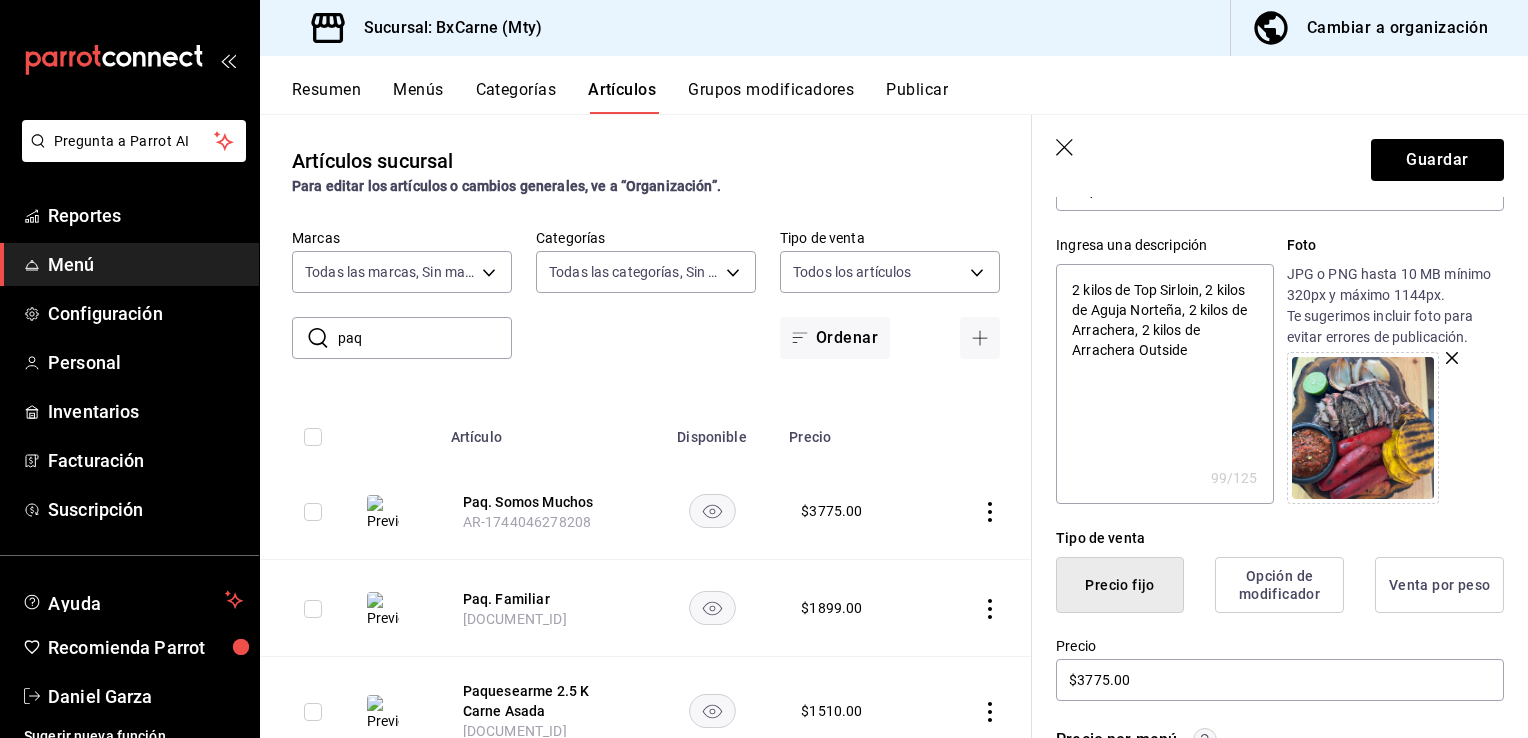 type on "2. kilos de Top Sirloin, 2 kilos de Aguja Norteña, 2 kilos de Arrachera, 2 kilos de Arrachera Outside" 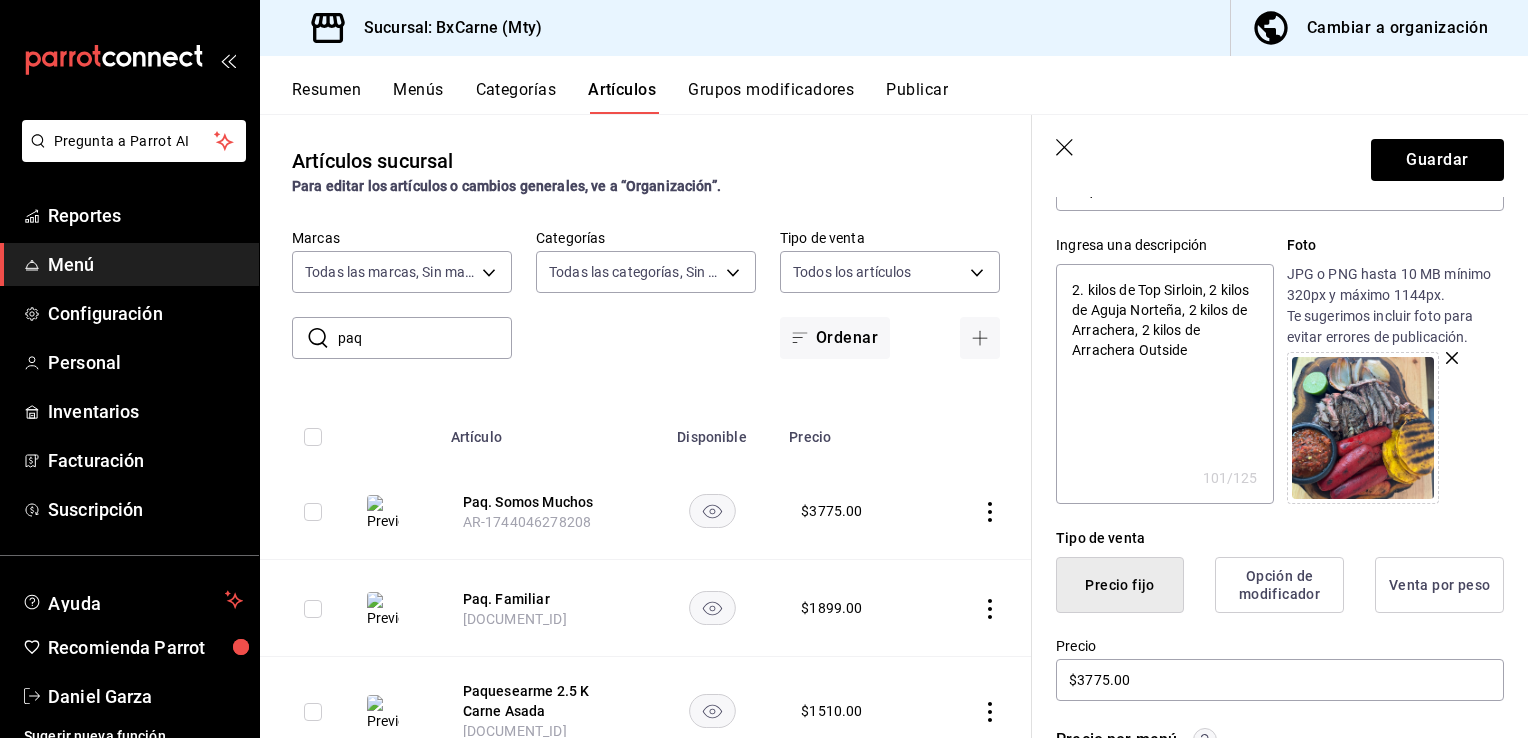 type on "2.5 kilos de Top Sirloin, 2 kilos de Aguja Norteña, 2 kilos de Arrachera, 2 kilos de Arrachera Outside" 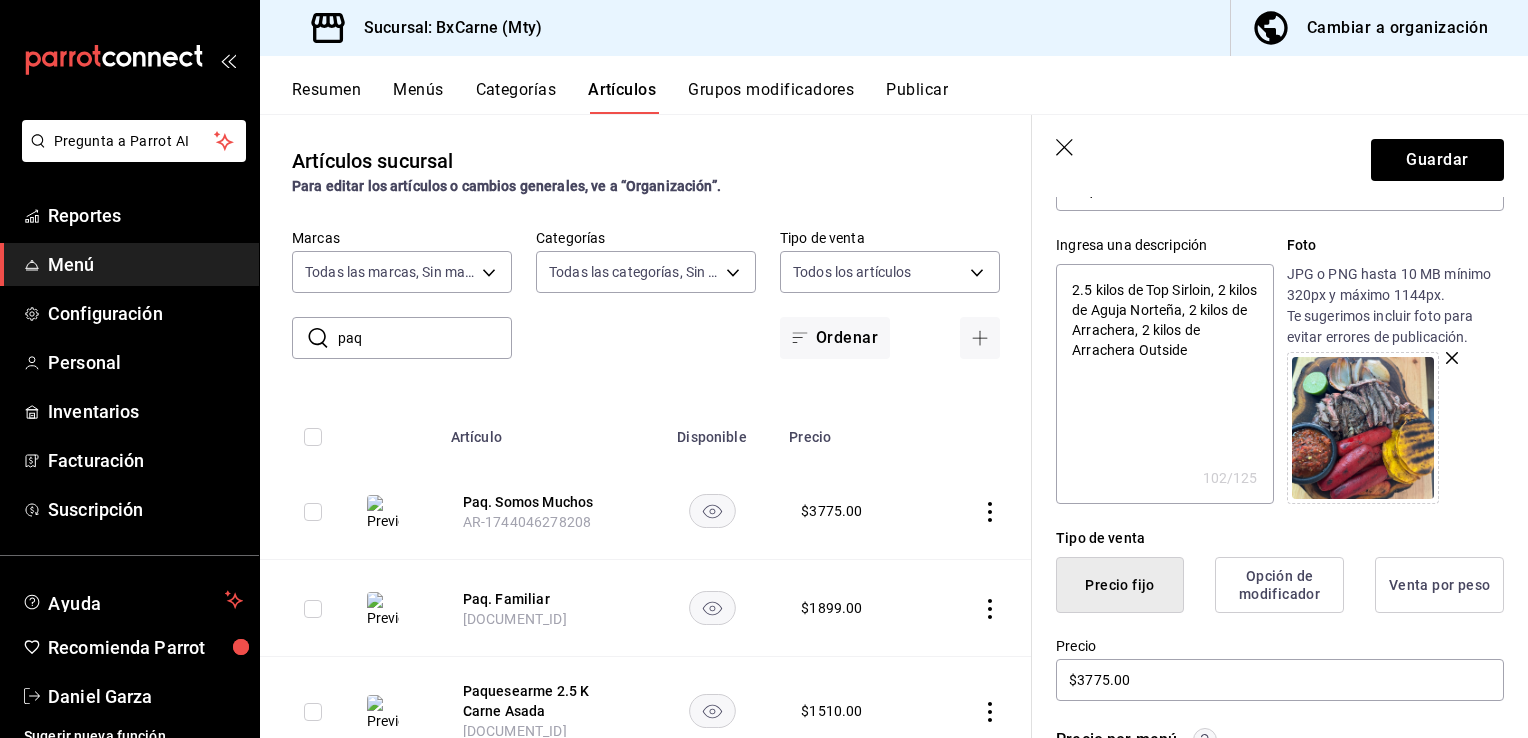 type on "2. kilos de Top Sirloin, 2 kilos de Aguja Norteña, 2 kilos de Arrachera, 2 kilos de Arrachera Outside" 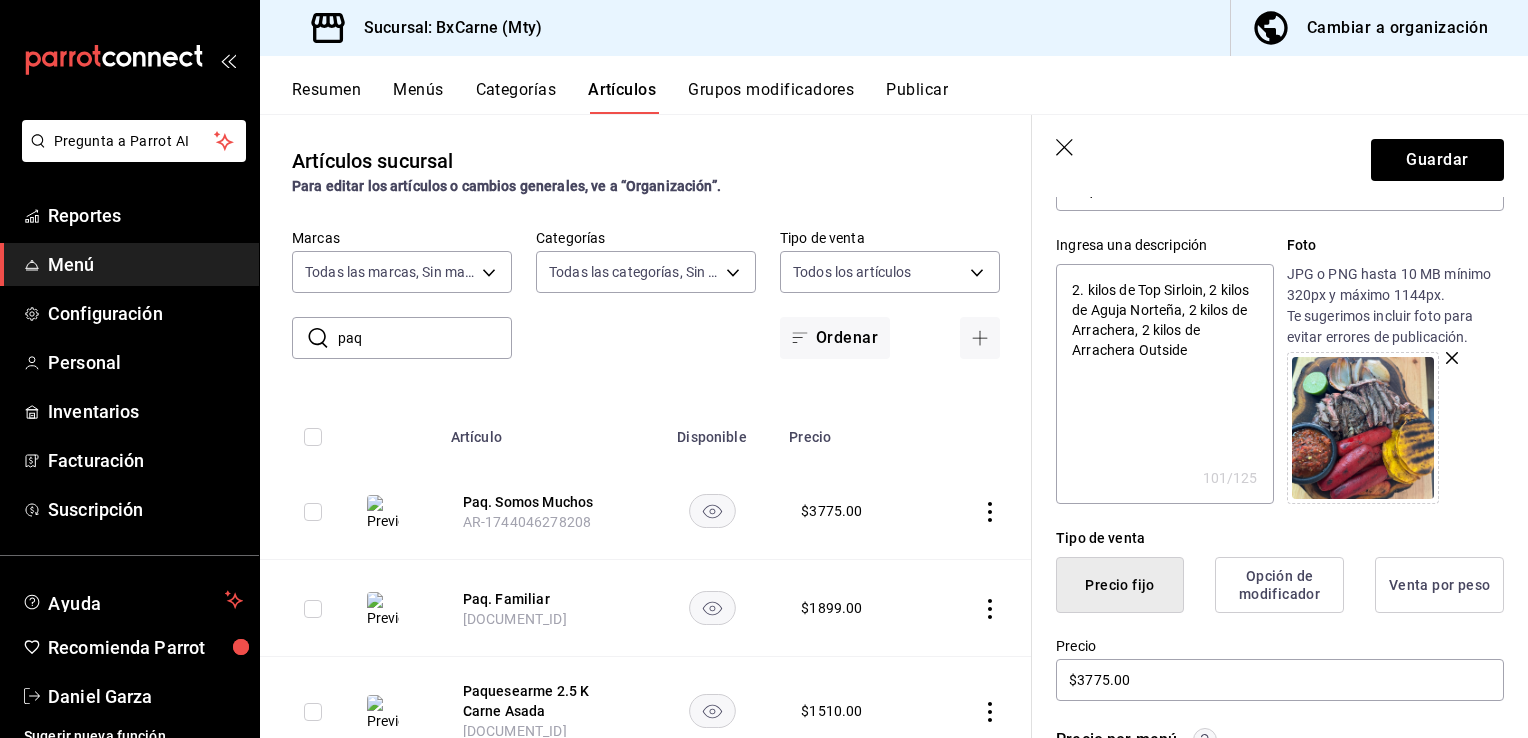 type on "2 kilos de Top Sirloin, 2 kilos de Aguja Norteña, 2 kilos de Arrachera, 2 kilos de Arrachera Outside" 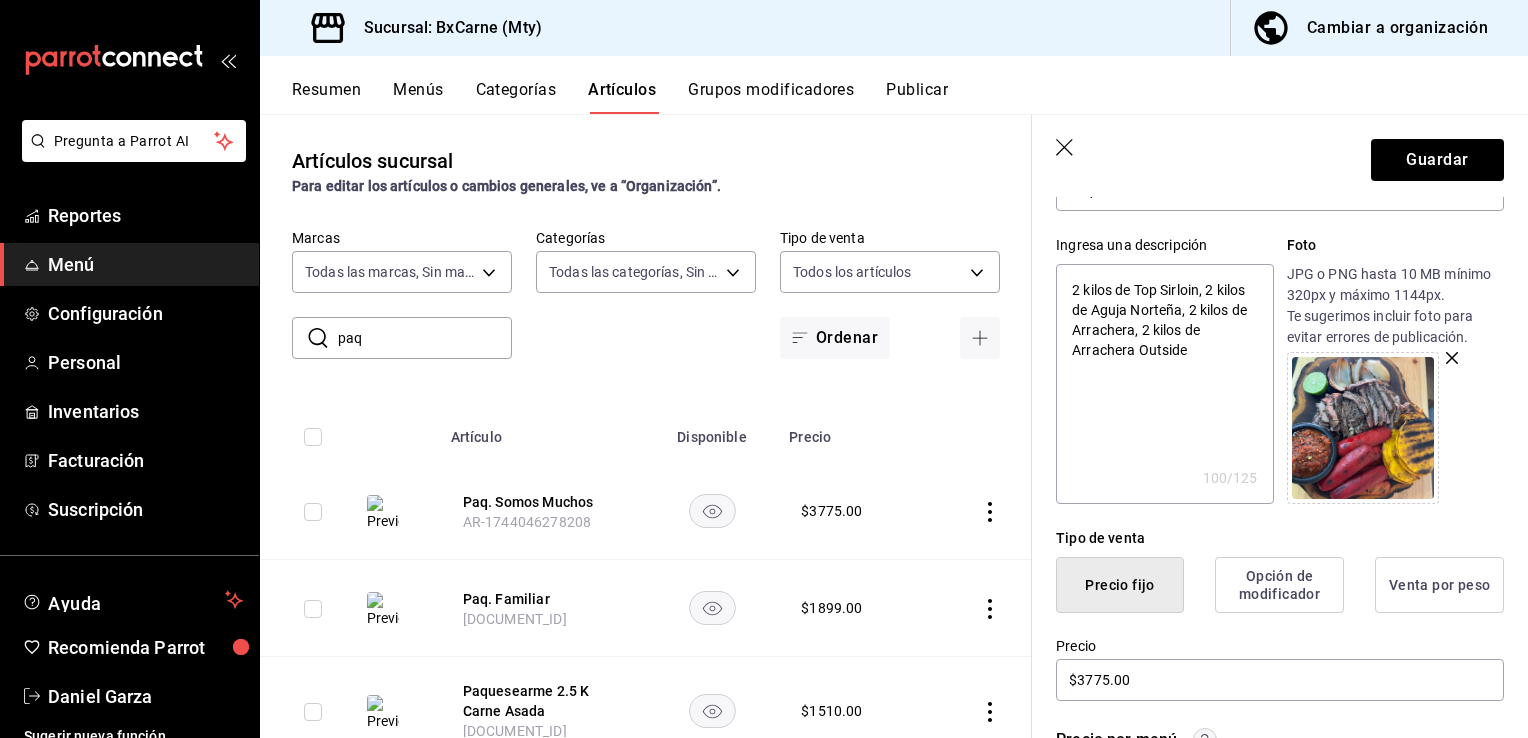 type on "kilos de Top Sirloin, 2 kilos de Aguja Norteña, 2 kilos de Arrachera, 2 kilos de Arrachera Outside" 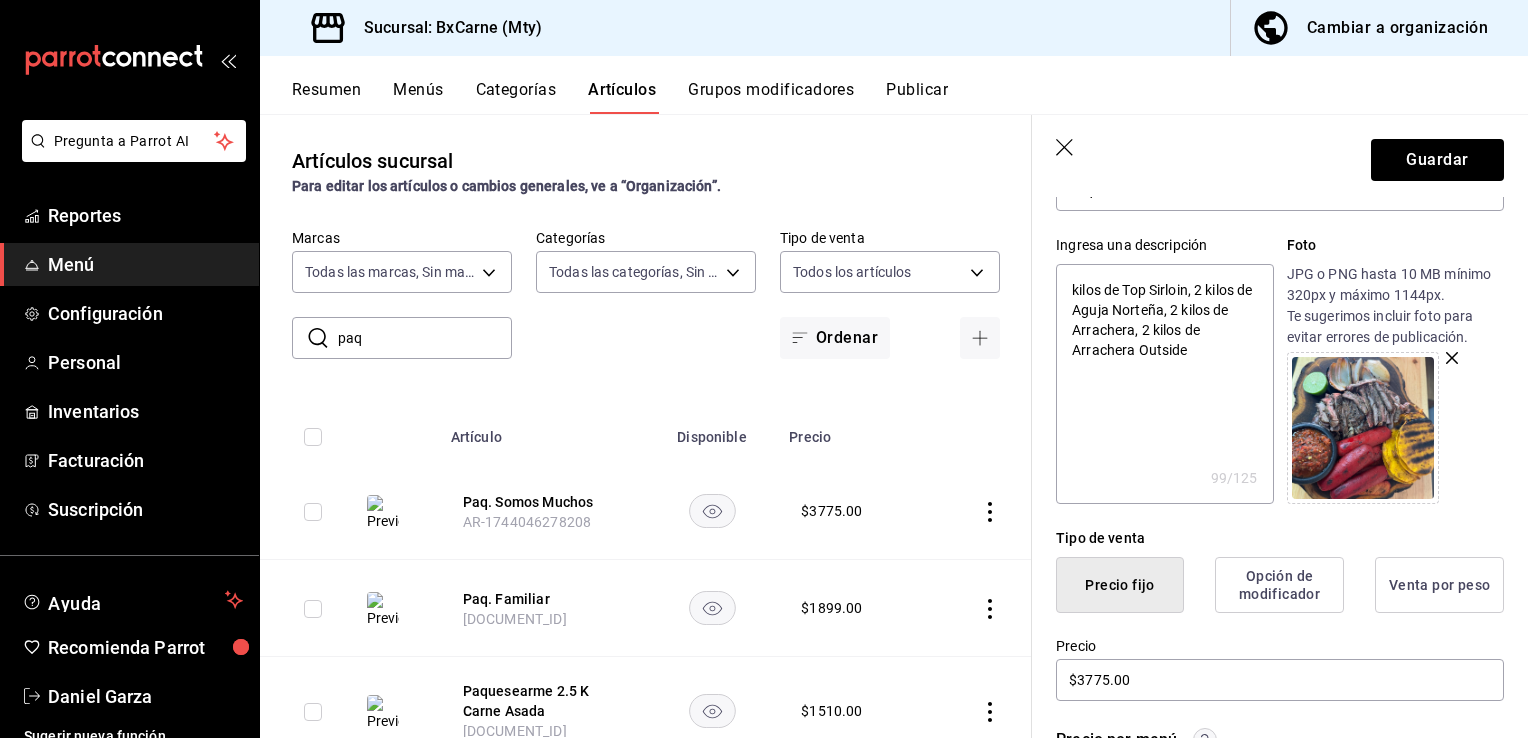 type on "1 kilos de Top Sirloin, 2 kilos de Aguja Norteña, 2 kilos de Arrachera, 2 kilos de Arrachera Outside" 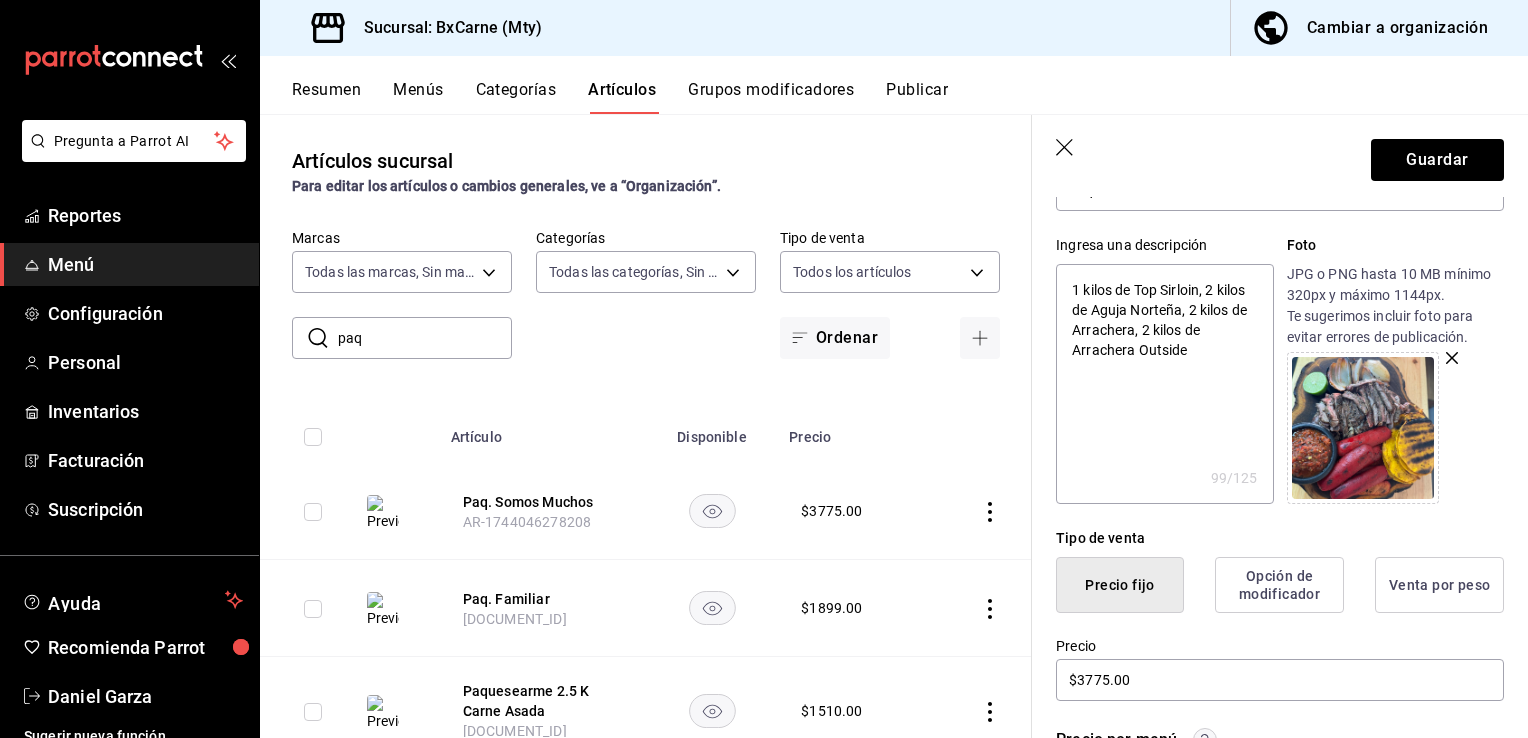 type on "1. kilos de Top Sirloin, 2 kilos de Aguja Norteña, 2 kilos de Arrachera, 2 kilos de Arrachera Outside" 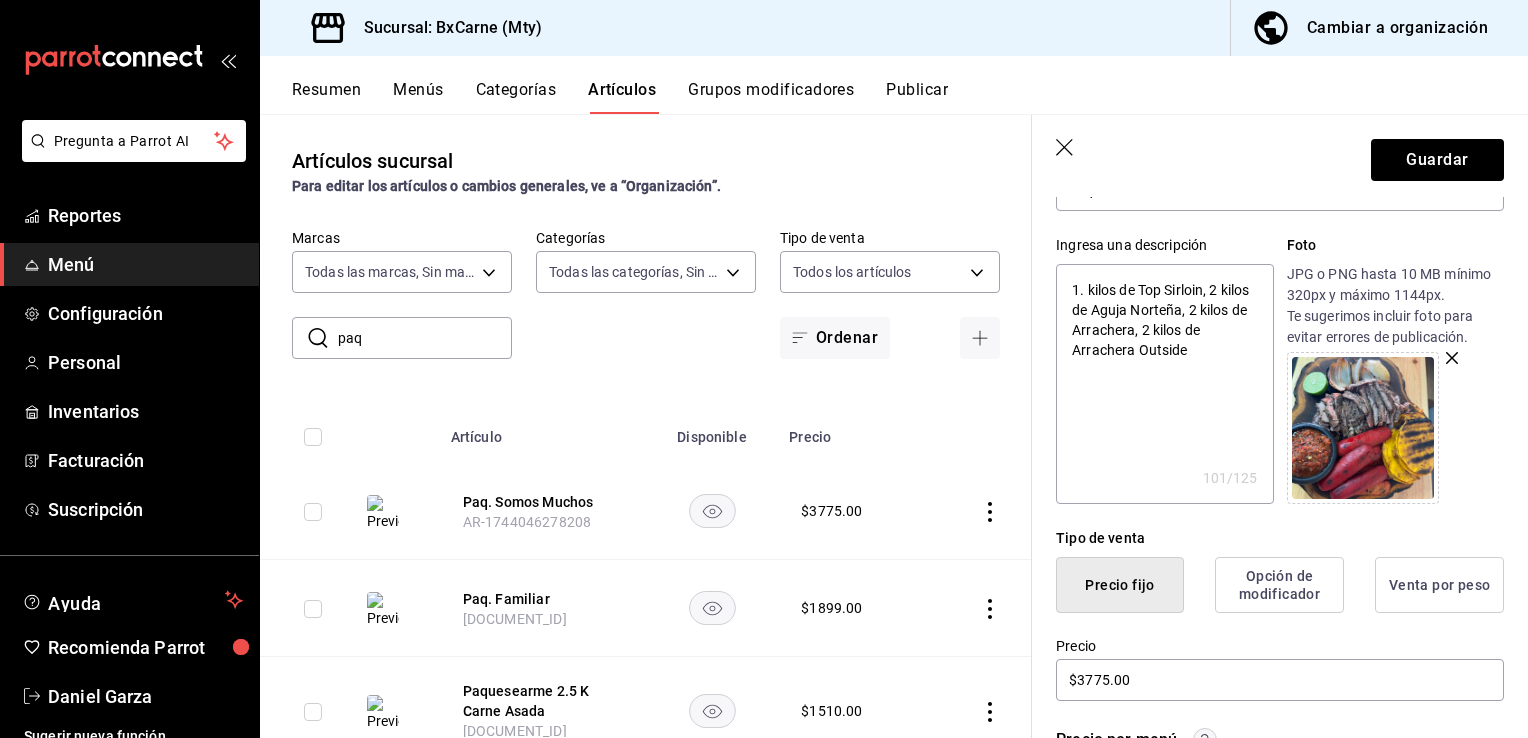 type on "1.5 kilos de Top Sirloin, 2 kilos de Aguja Norteña, 2 kilos de Arrachera, 2 kilos de Arrachera Outside" 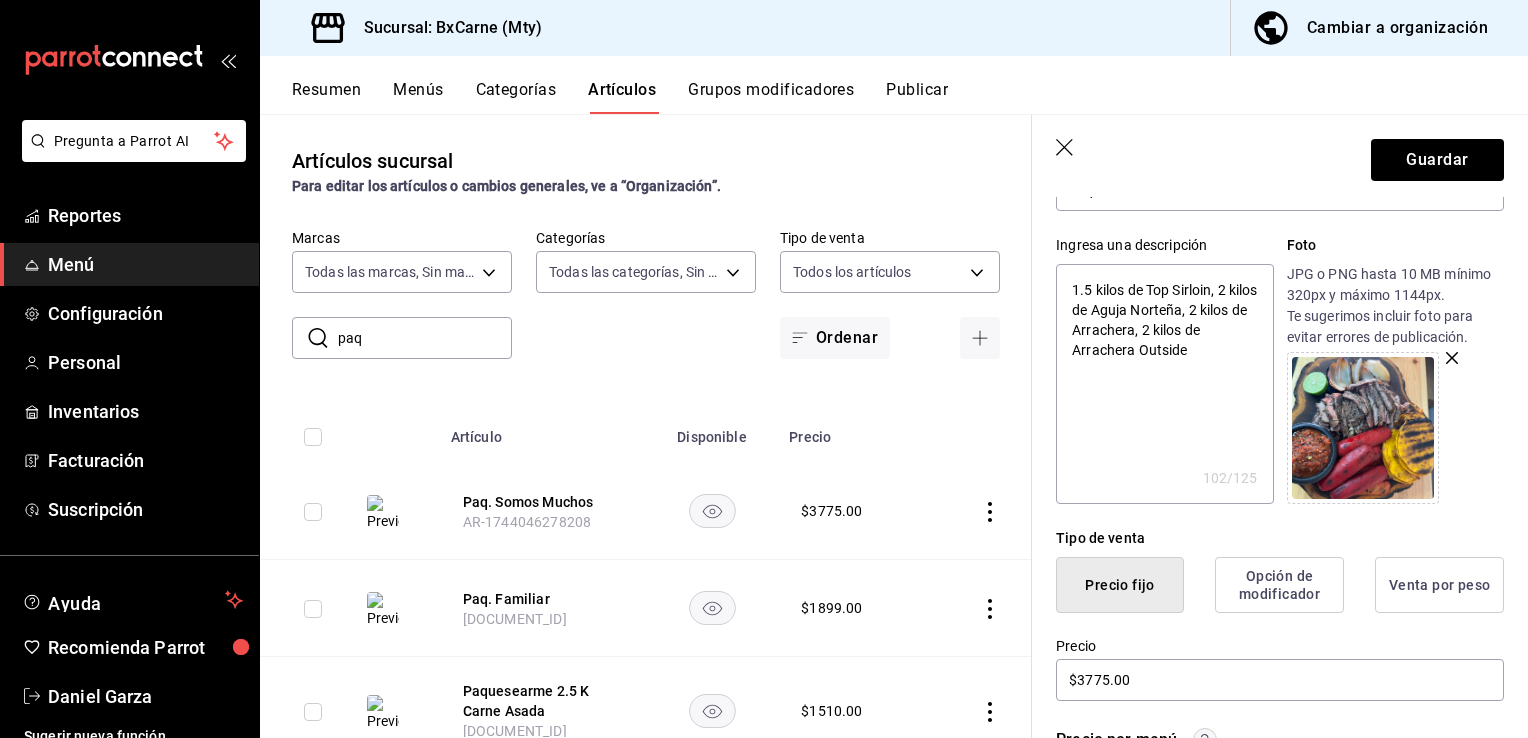 type on "1.5  kilos de Top Sirloin, 2 kilos de Aguja Norteña, 2 kilos de Arrachera, 2 kilos de Arrachera Outside" 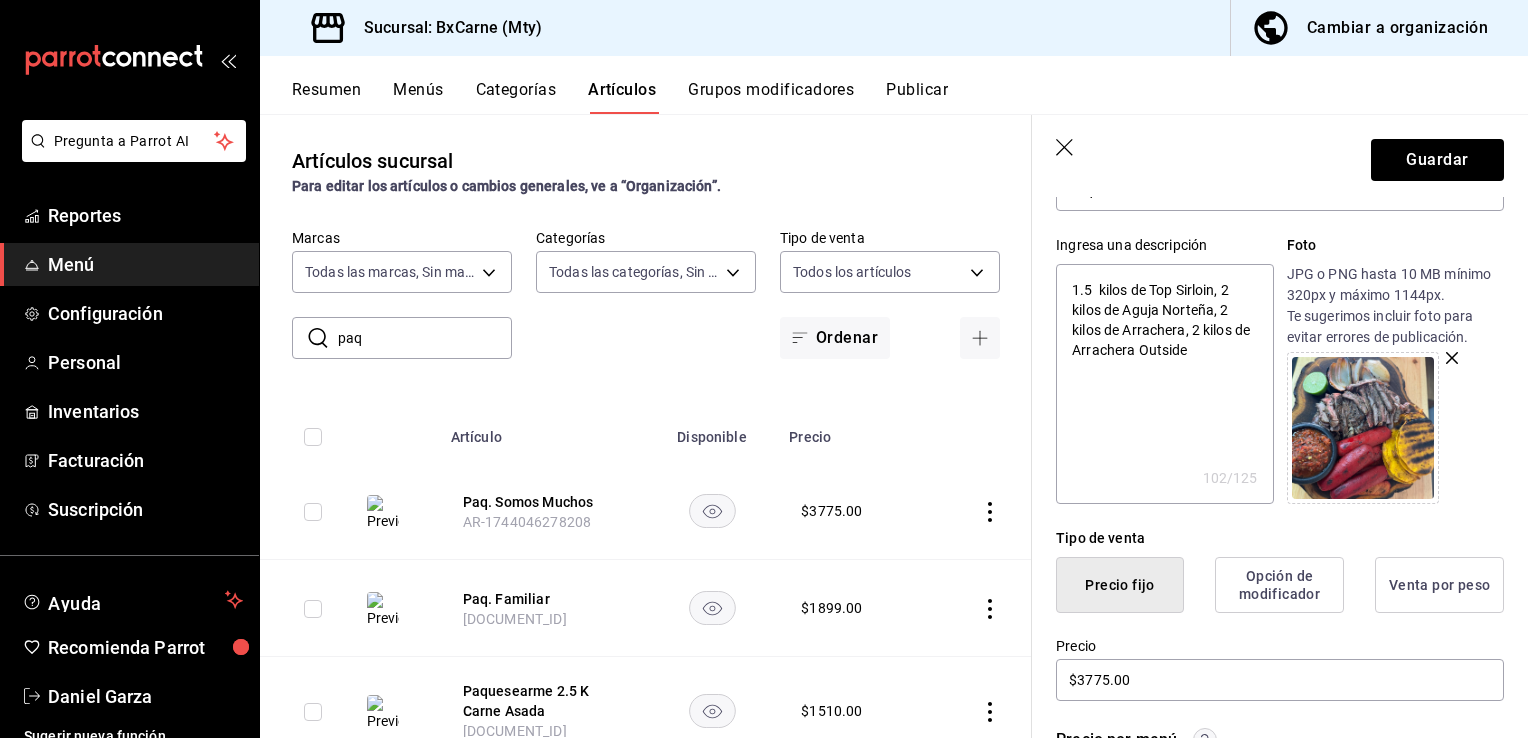 type on "1.5 k kilos de Top Sirloin, 2 kilos de Aguja Norteña, 2 kilos de Arrachera, 2 kilos de Arrachera Outside" 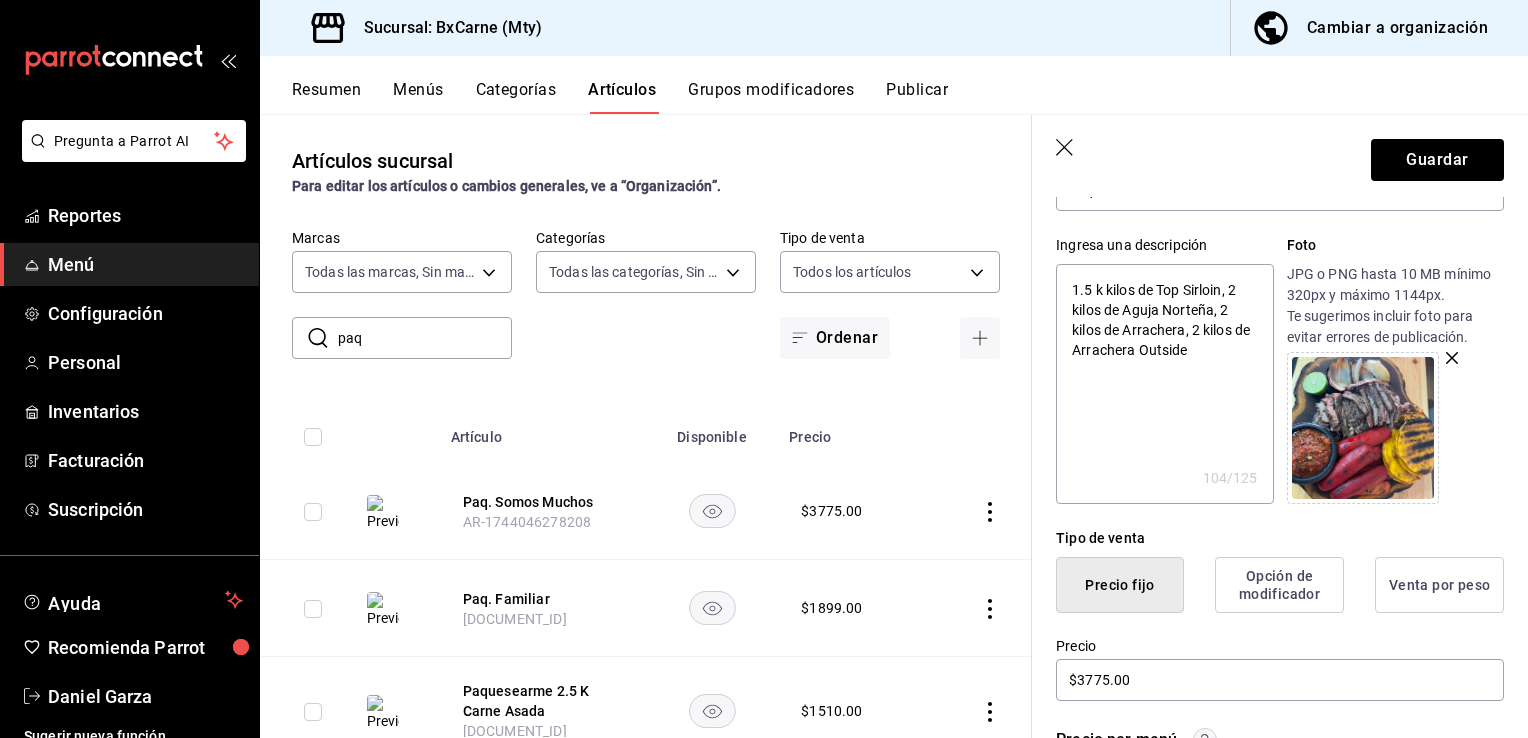 type on "1.5  kilos de Top Sirloin, 2 kilos de Aguja Norteña, 2 kilos de Arrachera, 2 kilos de Arrachera Outside" 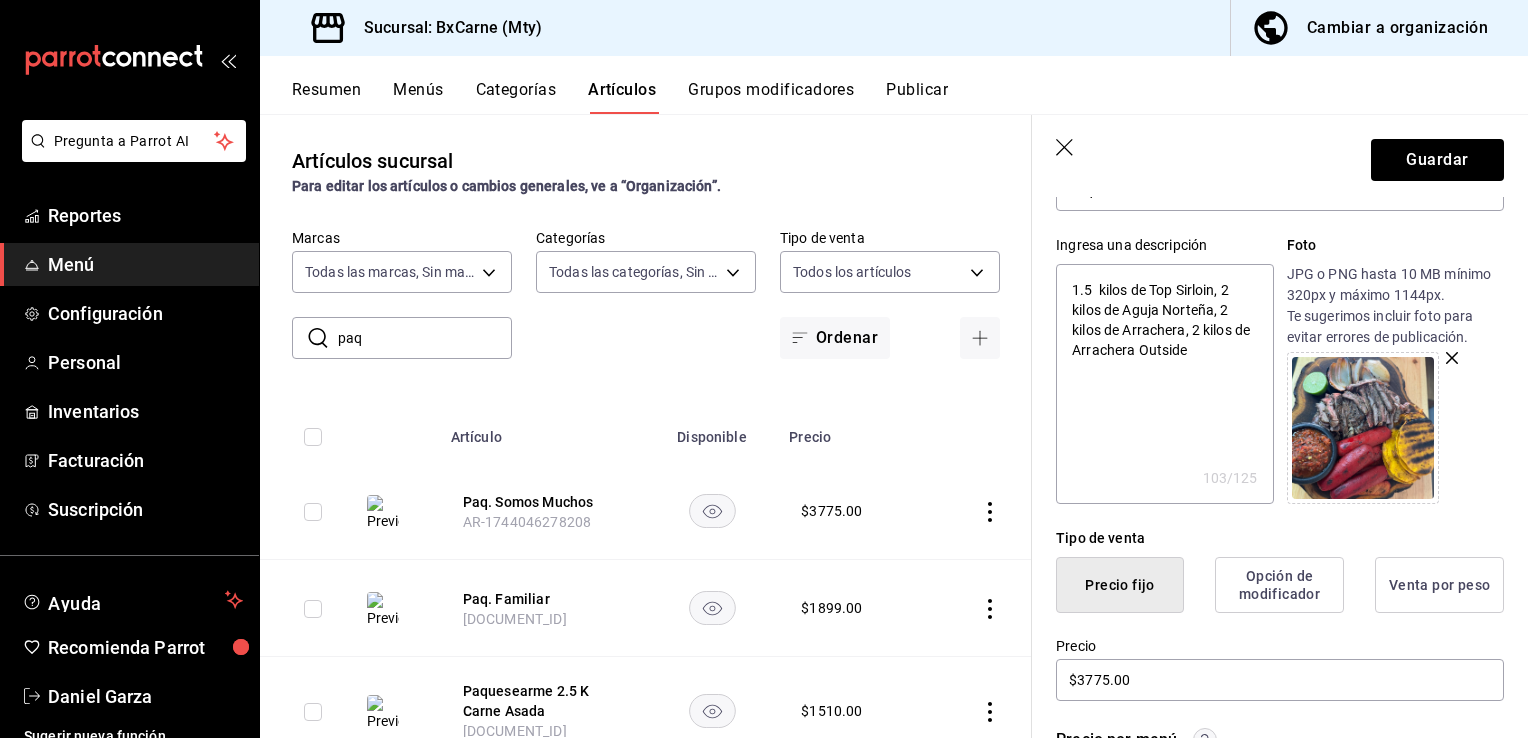 click on "1.5  kilos de Top Sirloin, 2 kilos de Aguja Norteña, 2 kilos de Arrachera, 2 kilos de Arrachera Outside" at bounding box center (1164, 384) 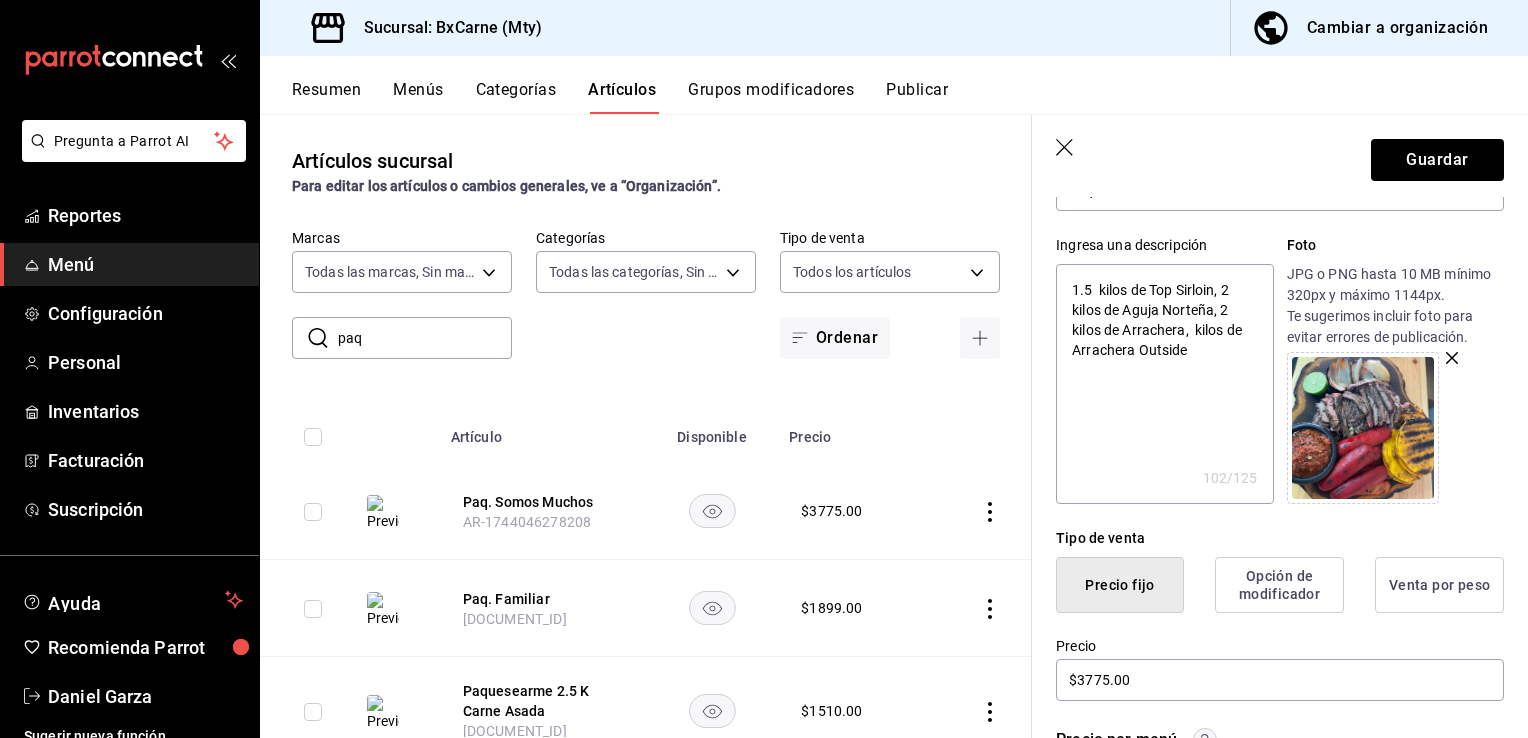 type on "1.5  kilos de Top Sirloin, 2 kilos de Aguja Norteña, 2 kilos de Arrachera, 1 kilos de Arrachera Outside" 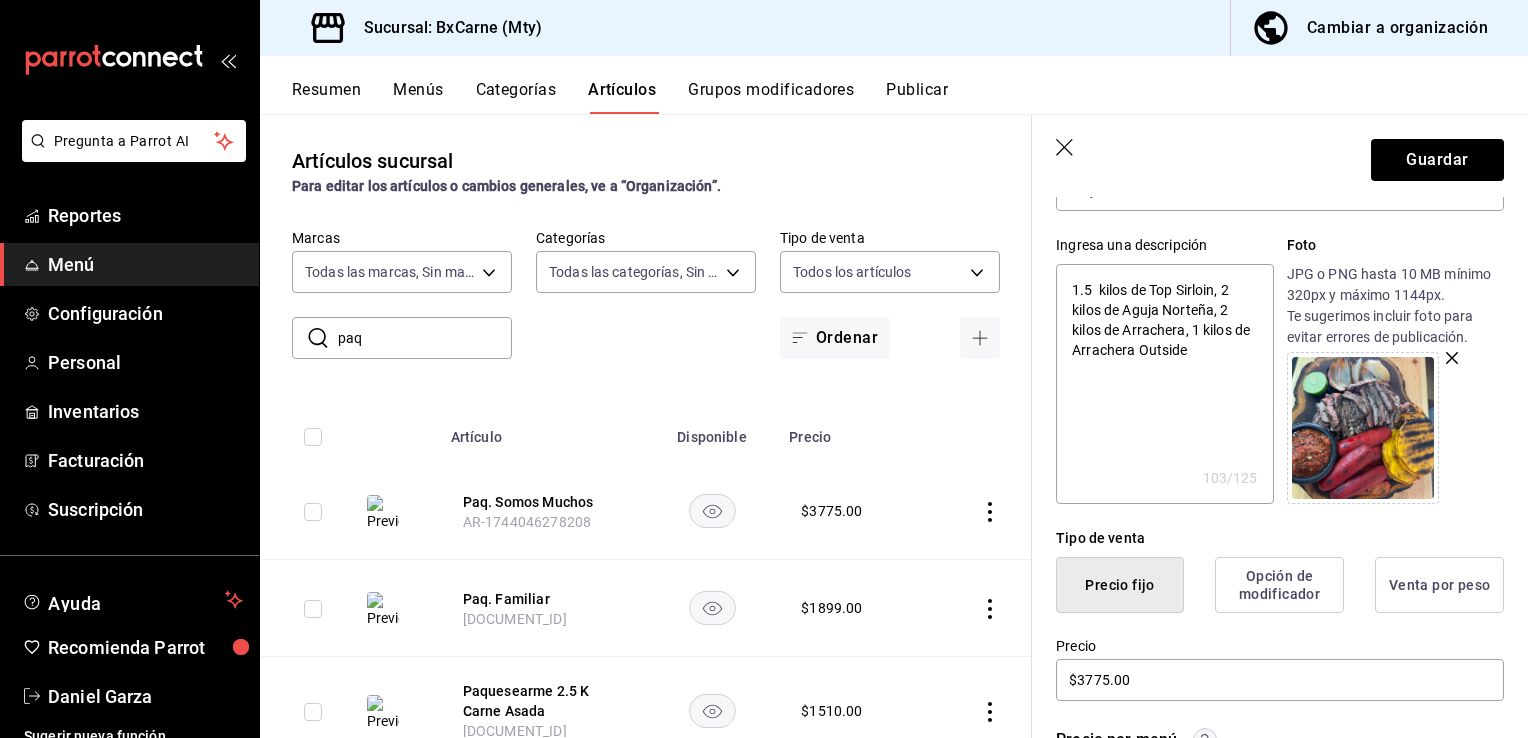 type on "1.5  kilos de Top Sirloin, 2 kilos de Aguja Norteña, 2 kilos de Arrachera, 1  kilos de Arrachera Outside" 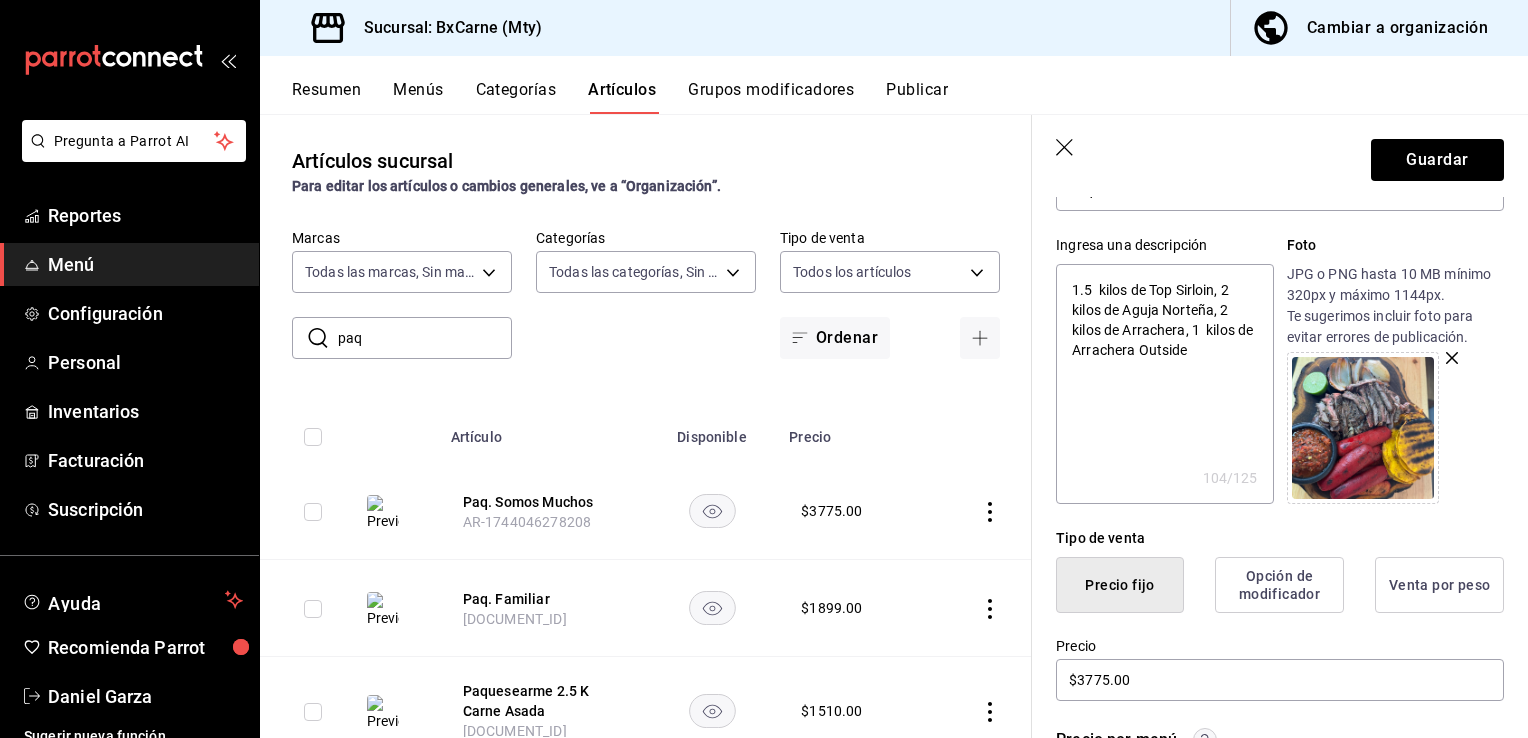 type on "1.5  kilos de Top Sirloin, 2 kilos de Aguja Norteña, 2 kilos de Arrachera, 1 kilos de Arrachera Outside" 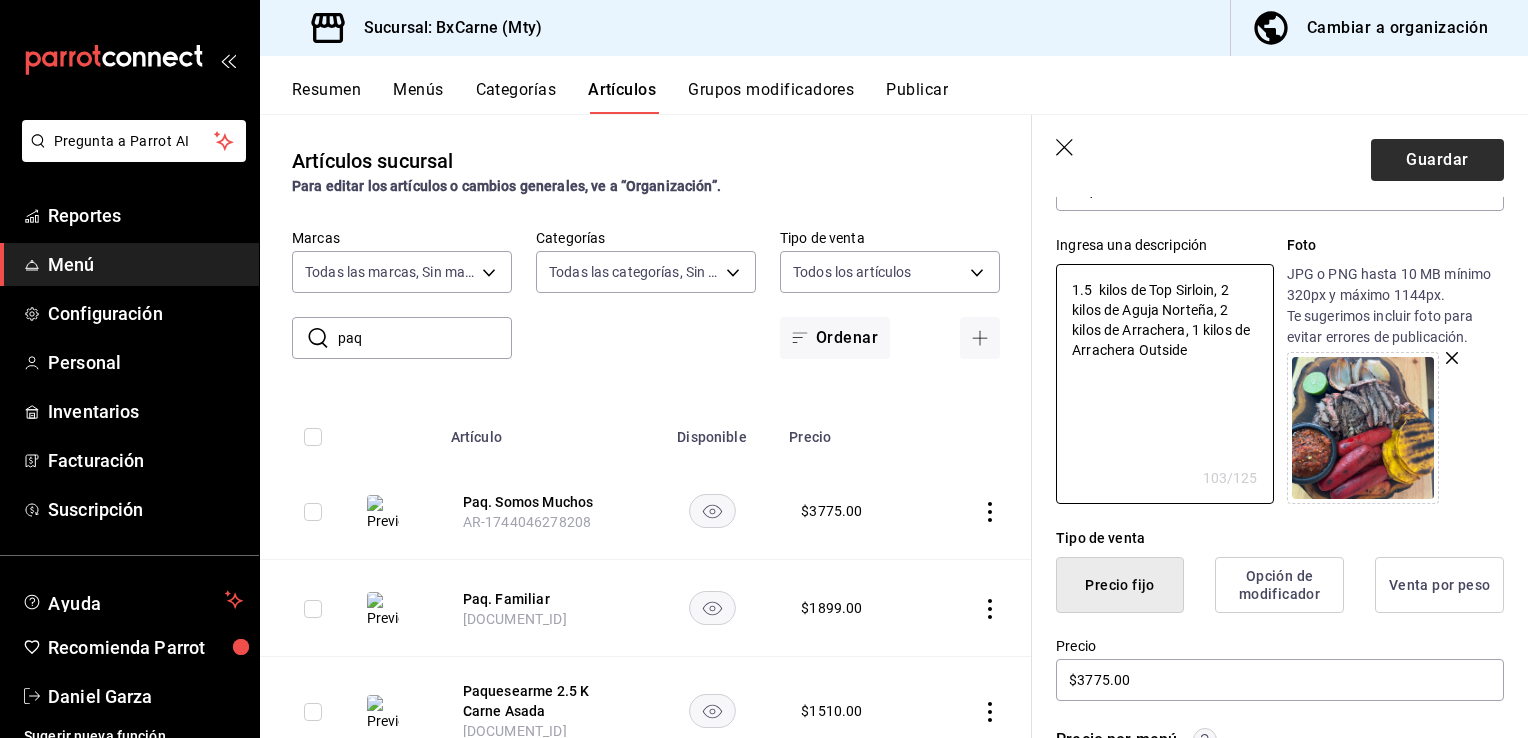 type on "1.5  kilos de Top Sirloin, 2 kilos de Aguja Norteña, 2 kilos de Arrachera, 1 kilos de Arrachera Outside" 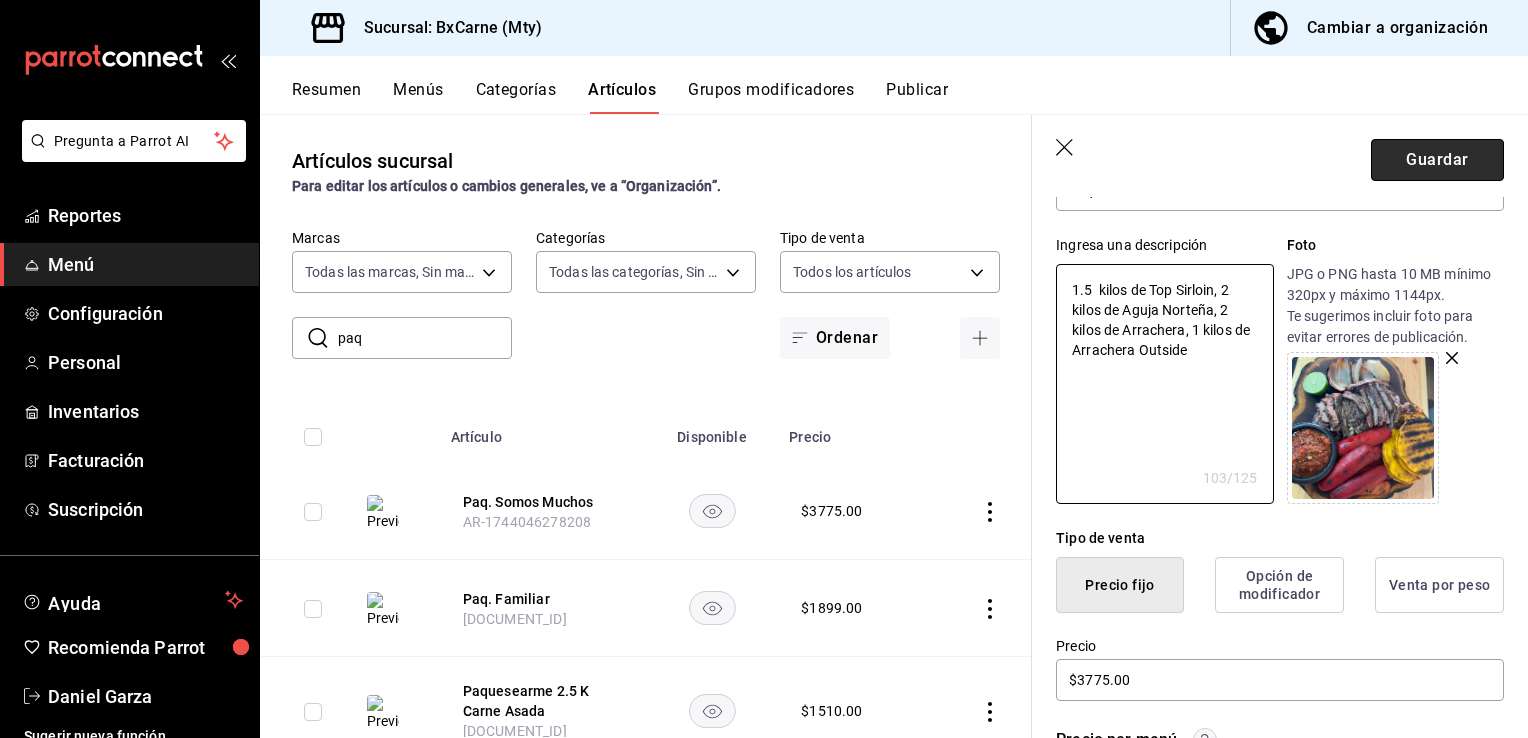 click on "Guardar" at bounding box center (1437, 160) 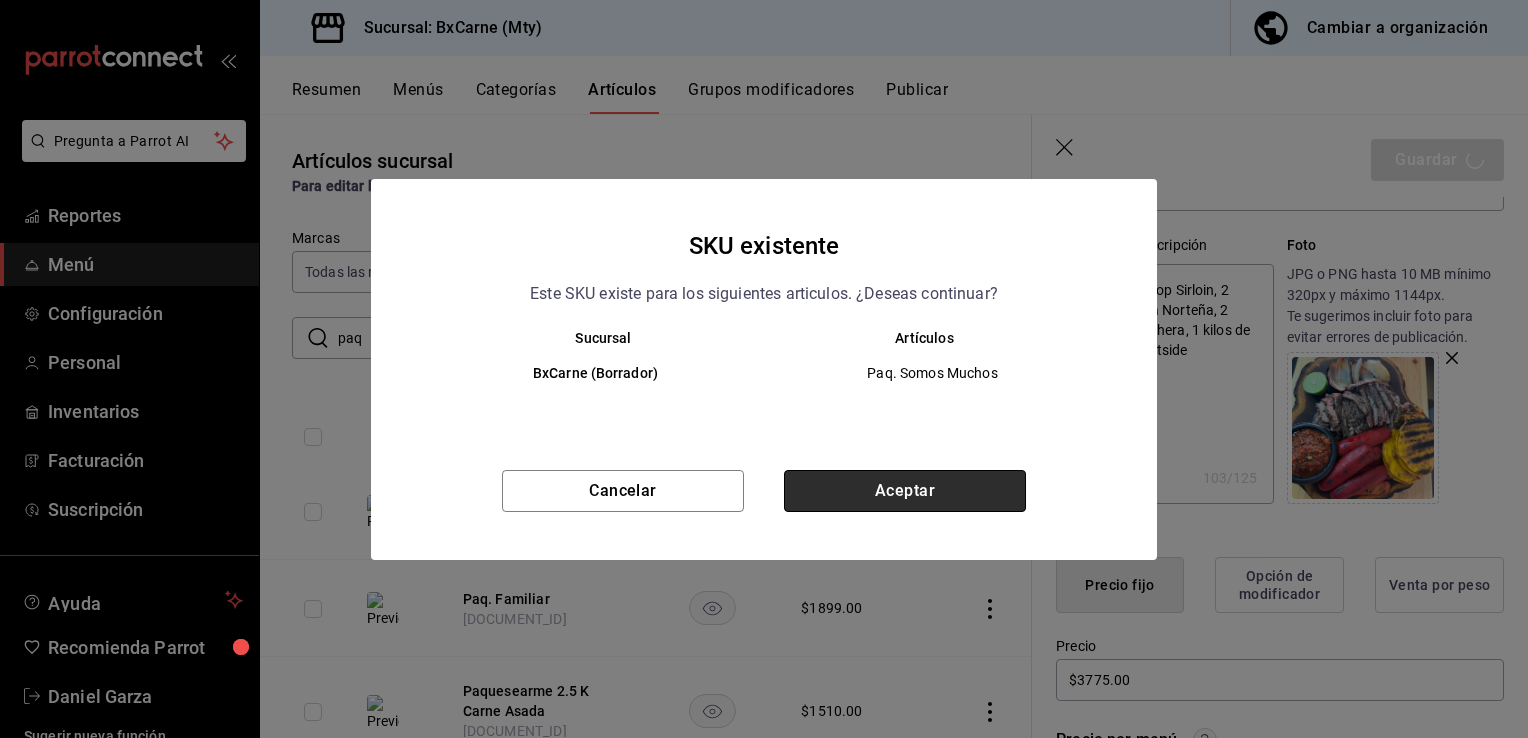 click on "Aceptar" at bounding box center [905, 491] 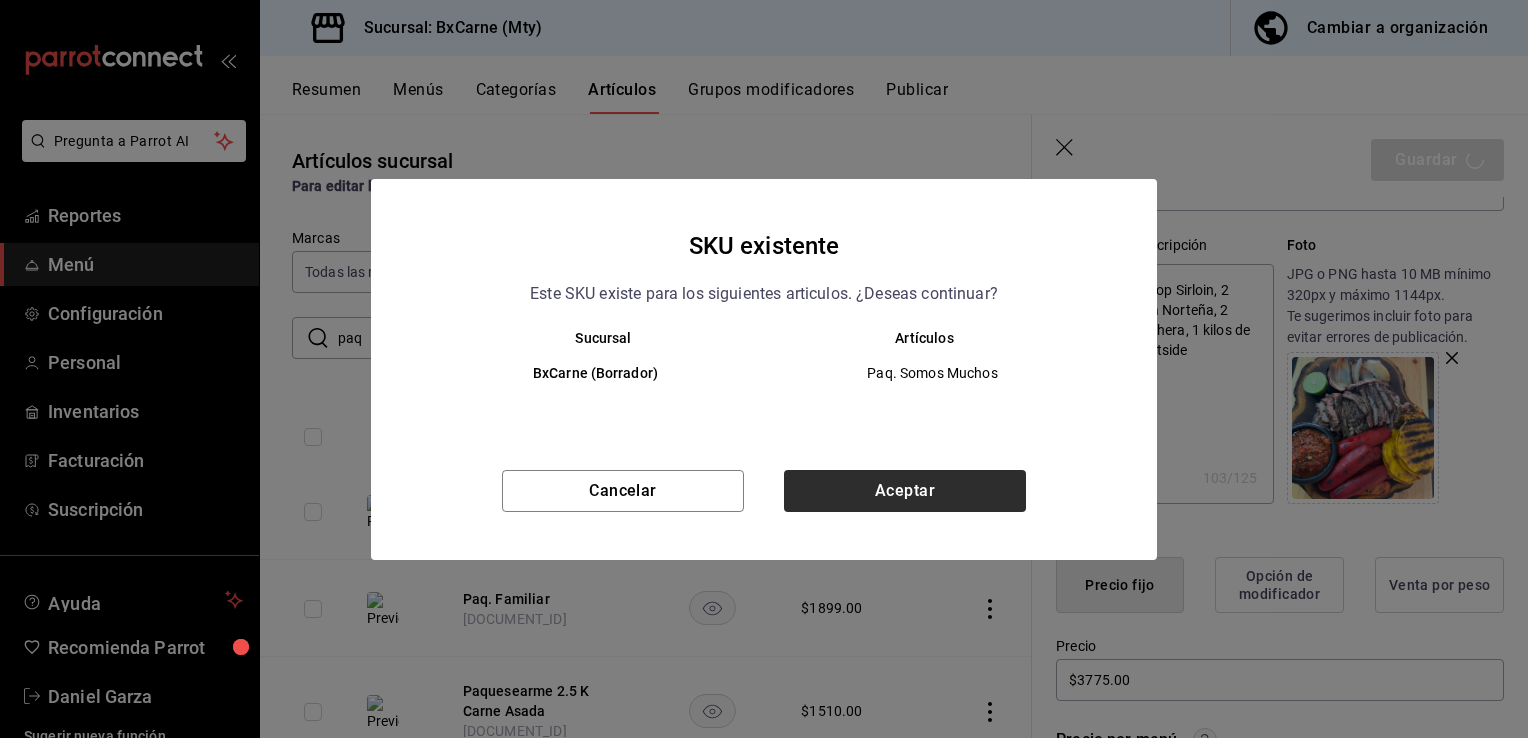 type on "x" 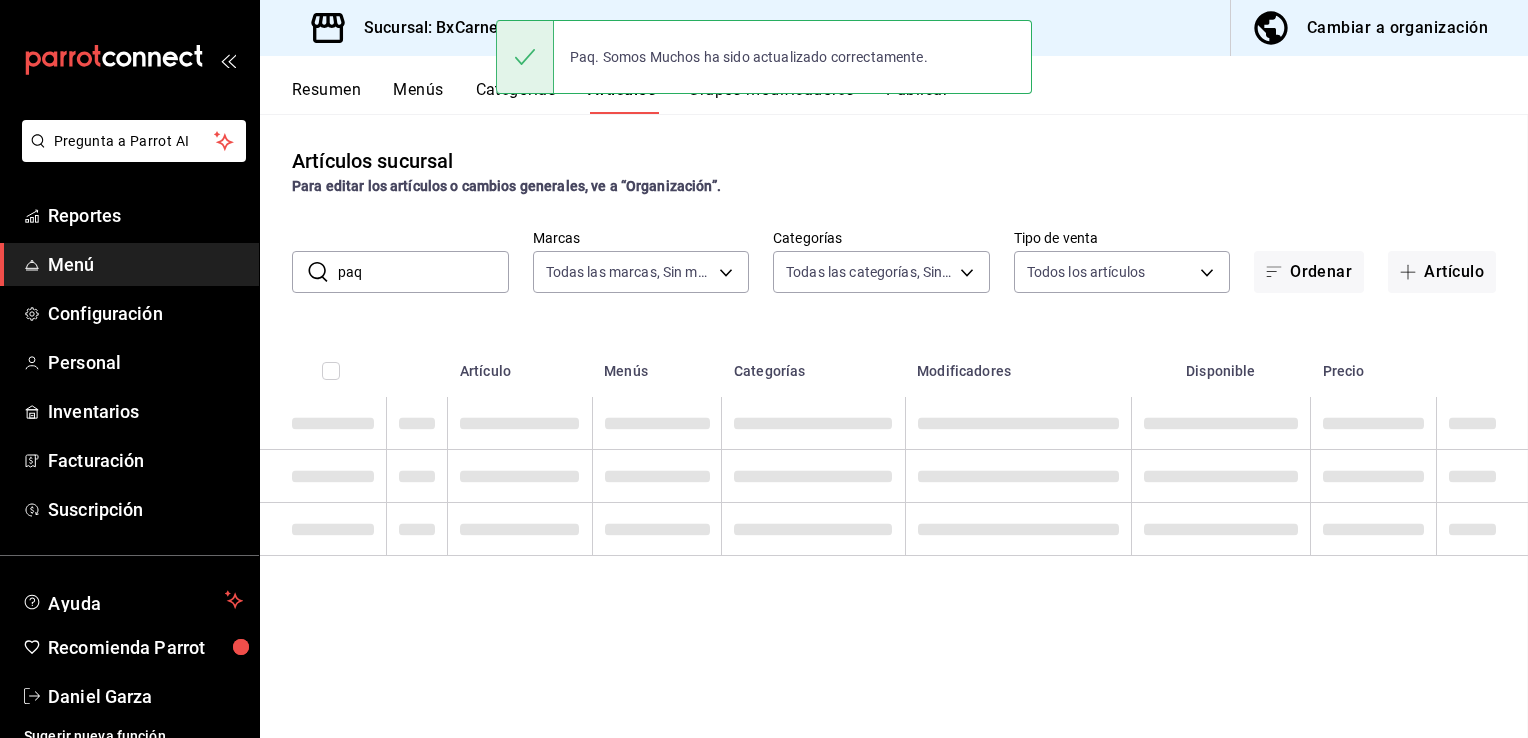 scroll, scrollTop: 0, scrollLeft: 0, axis: both 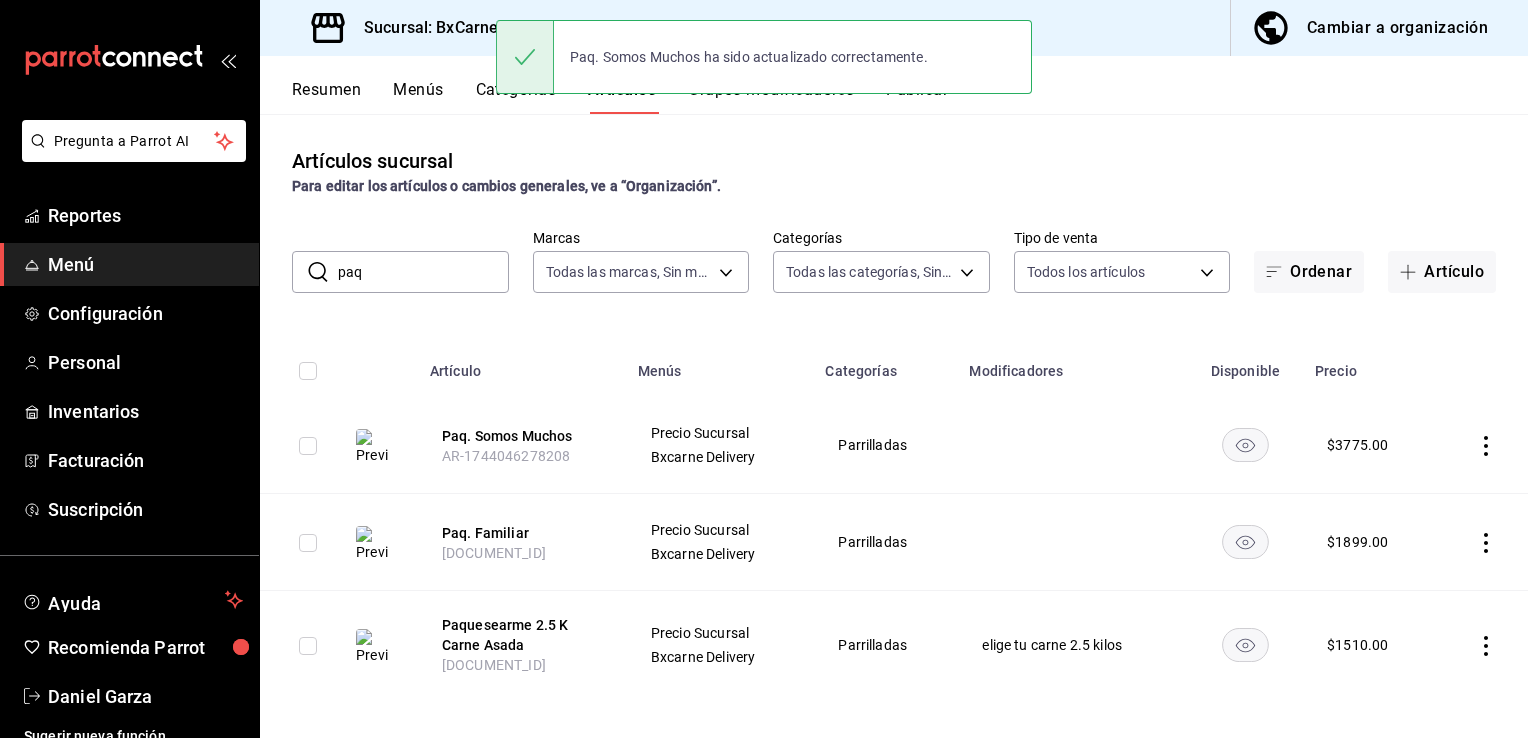 click on "Resumen" at bounding box center (326, 97) 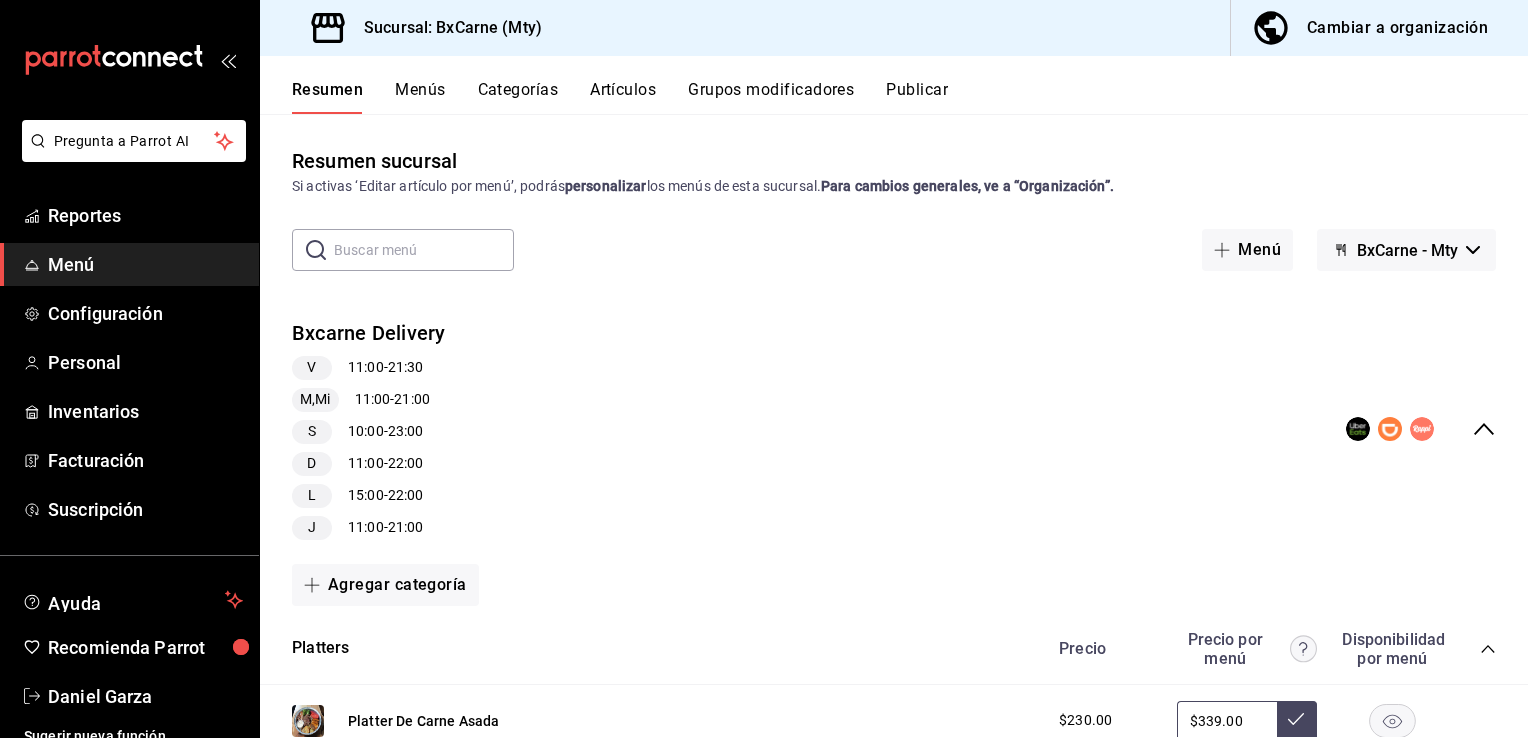 click on "Publicar" at bounding box center (917, 97) 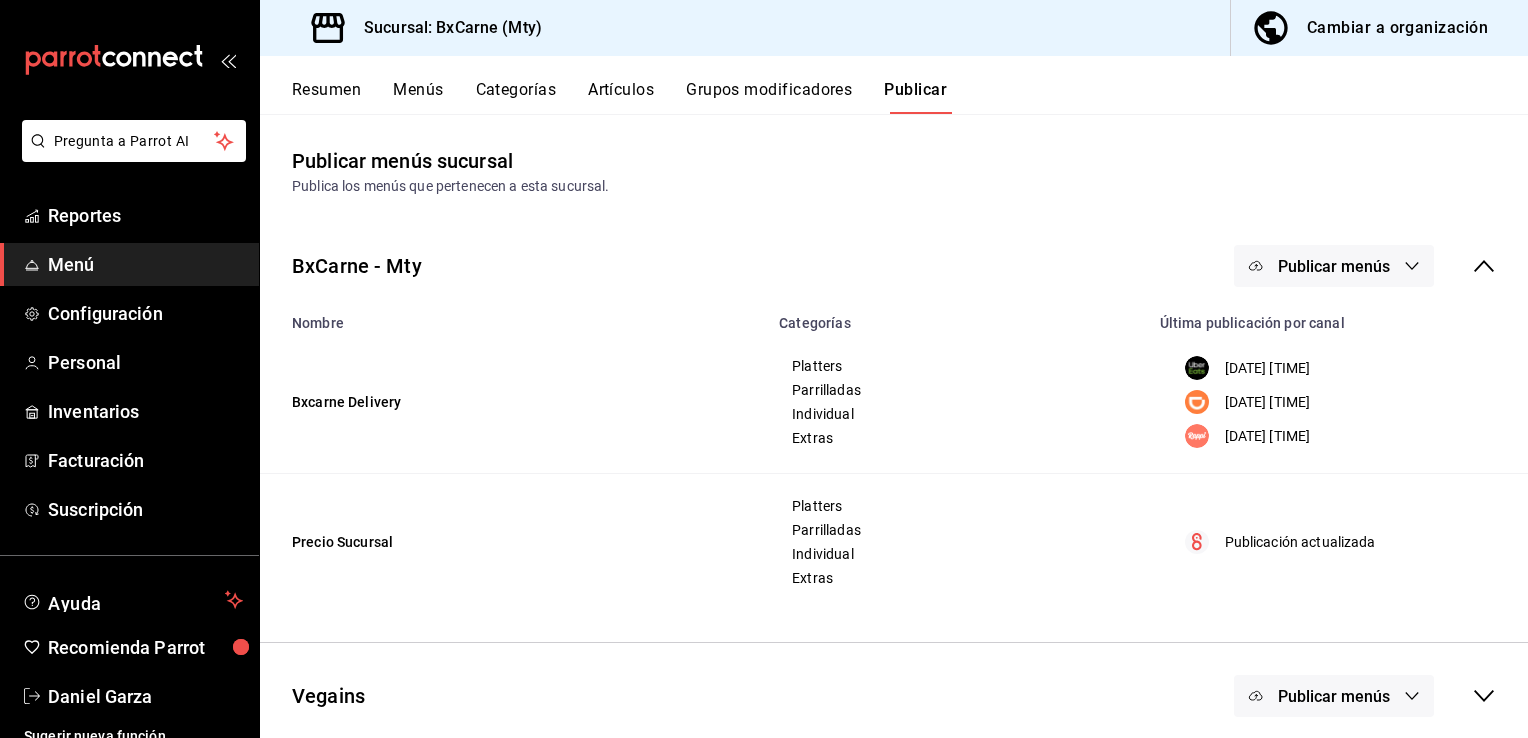 click on "Publicar menús" at bounding box center (1334, 266) 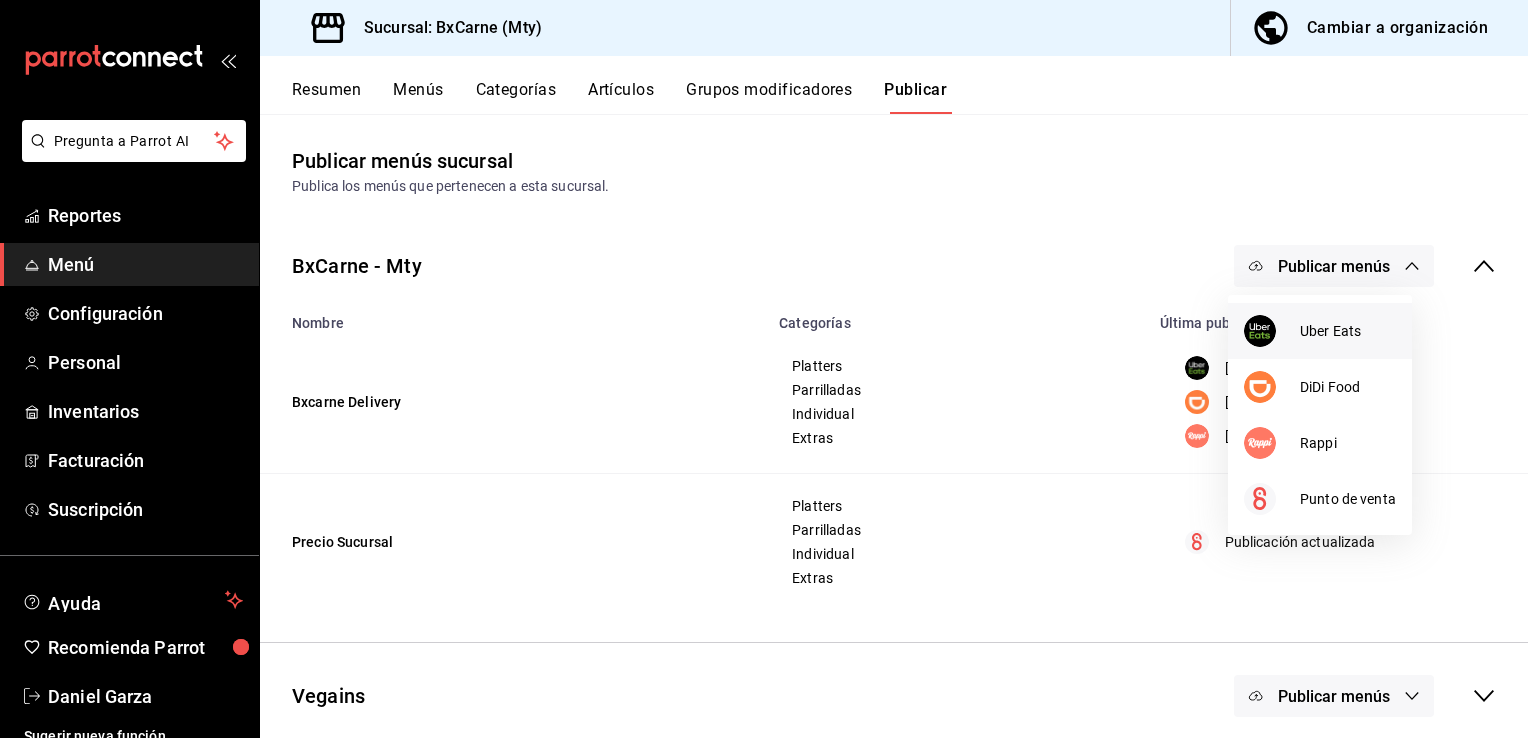 click at bounding box center (1272, 331) 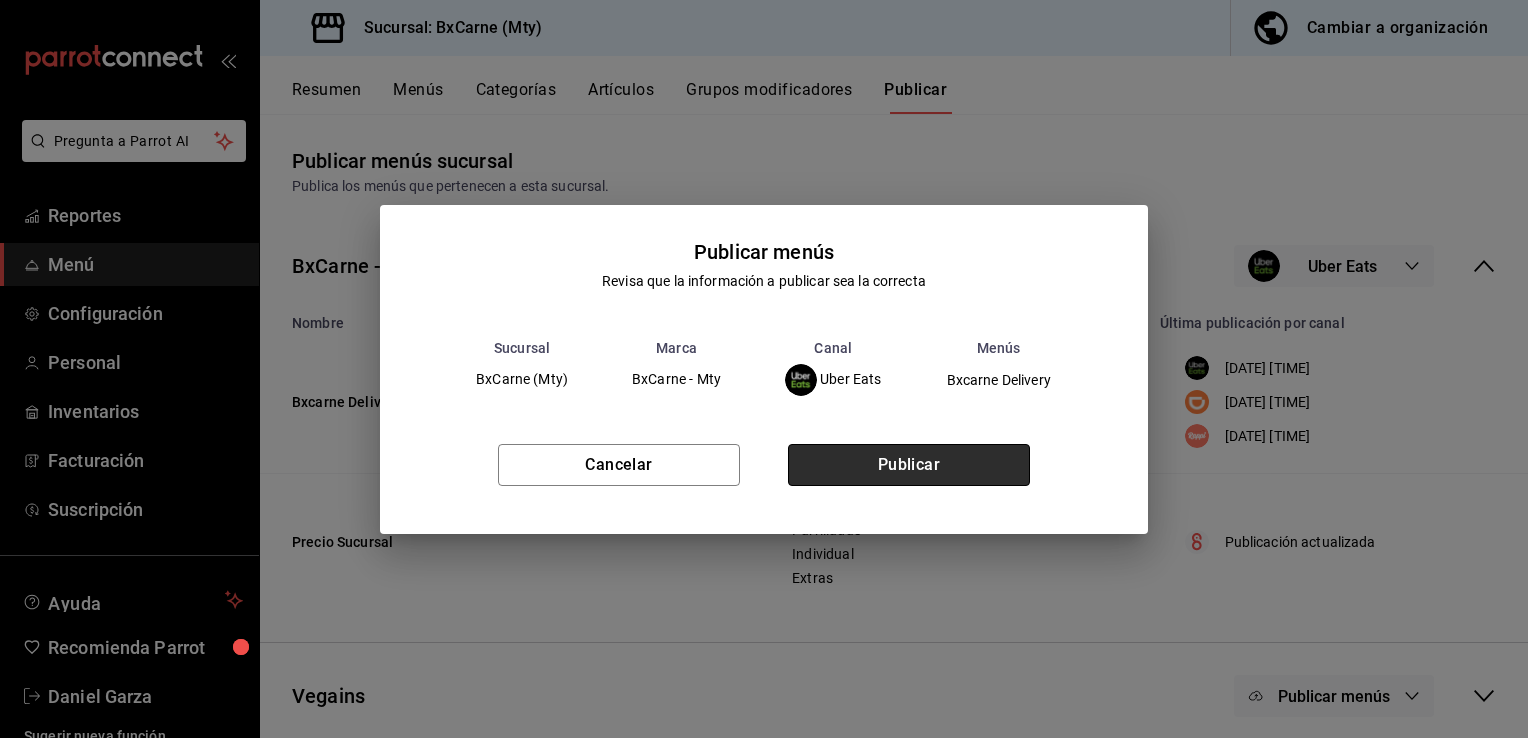 click on "Publicar" at bounding box center (909, 465) 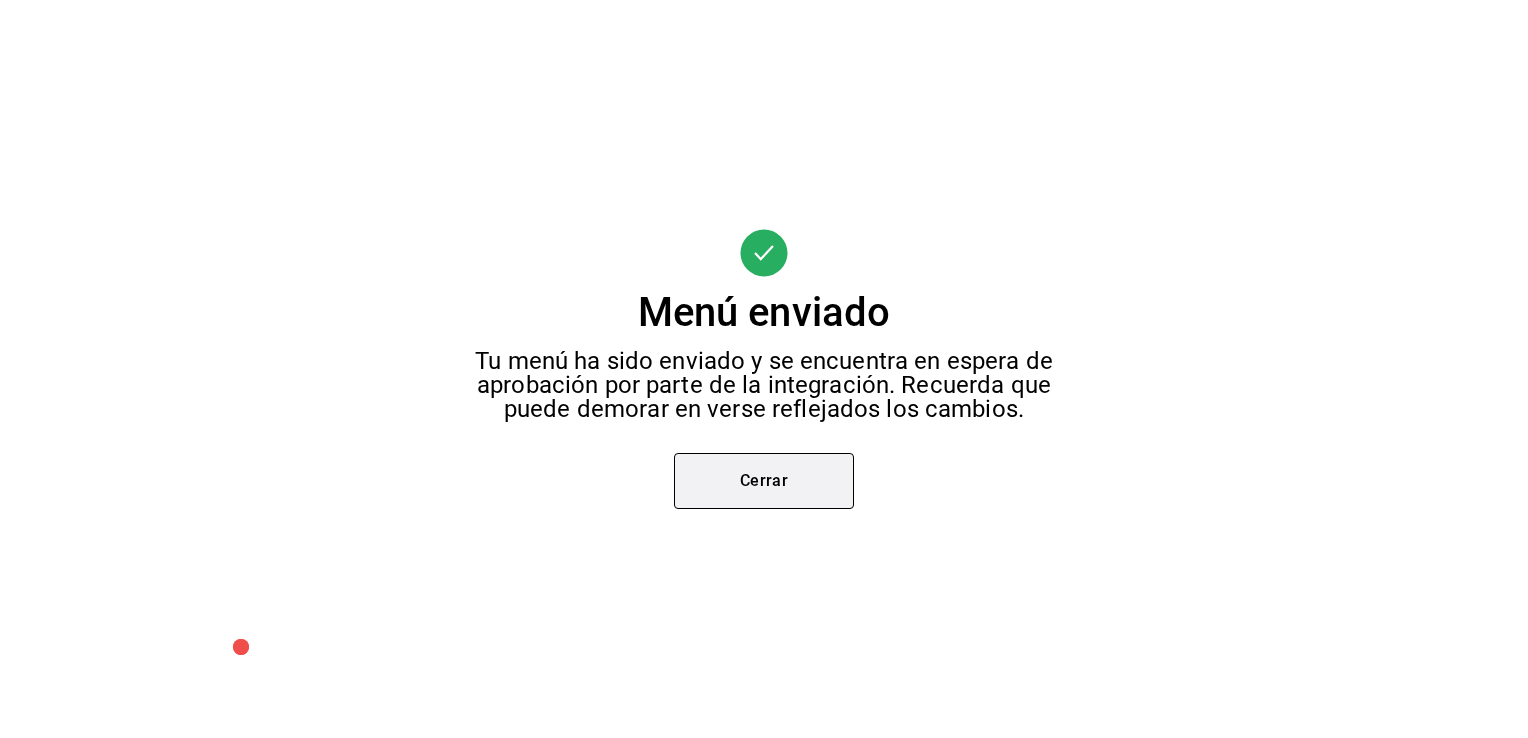 click on "Cerrar" at bounding box center [764, 481] 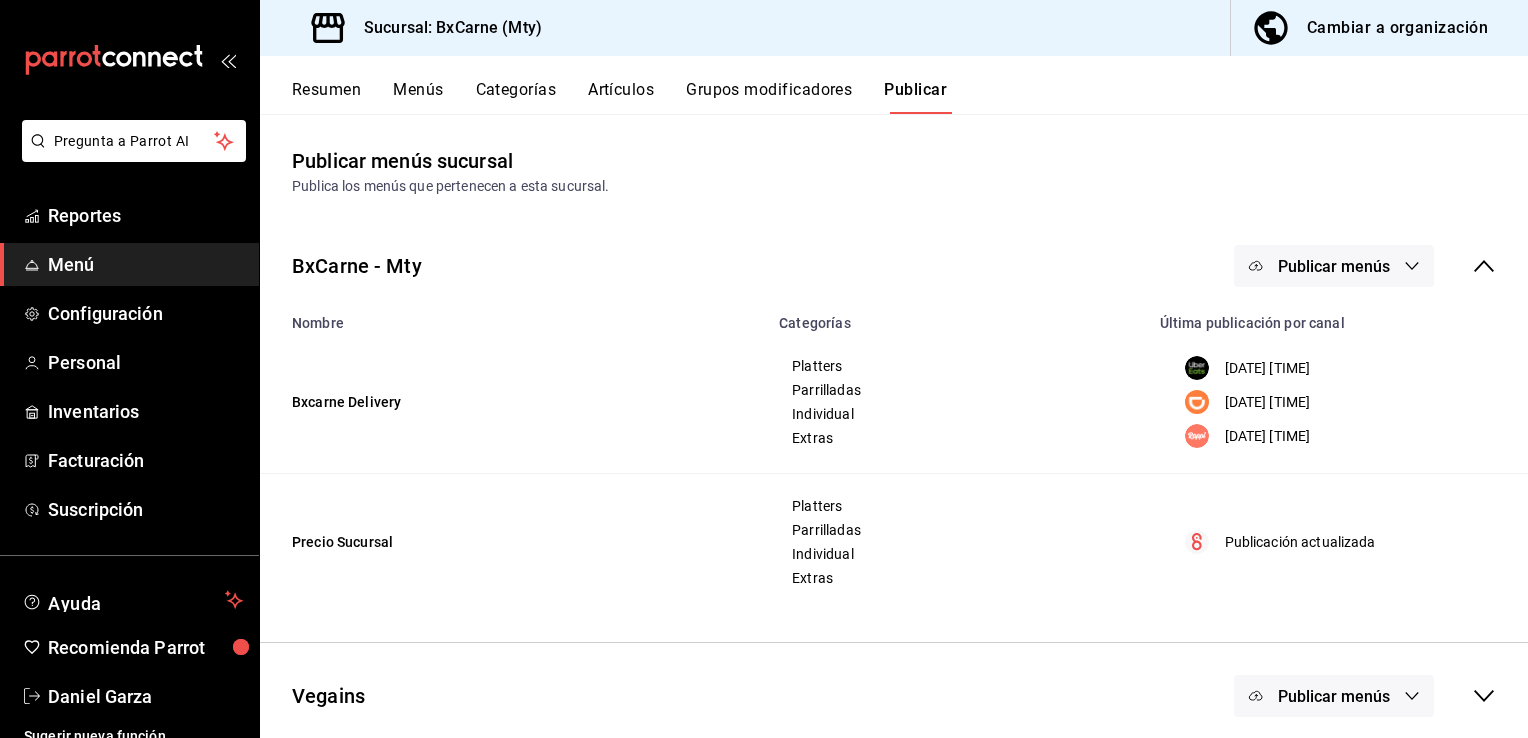 click on "Resumen Menús Categorías Artículos Grupos modificadores Publicar" at bounding box center [894, 85] 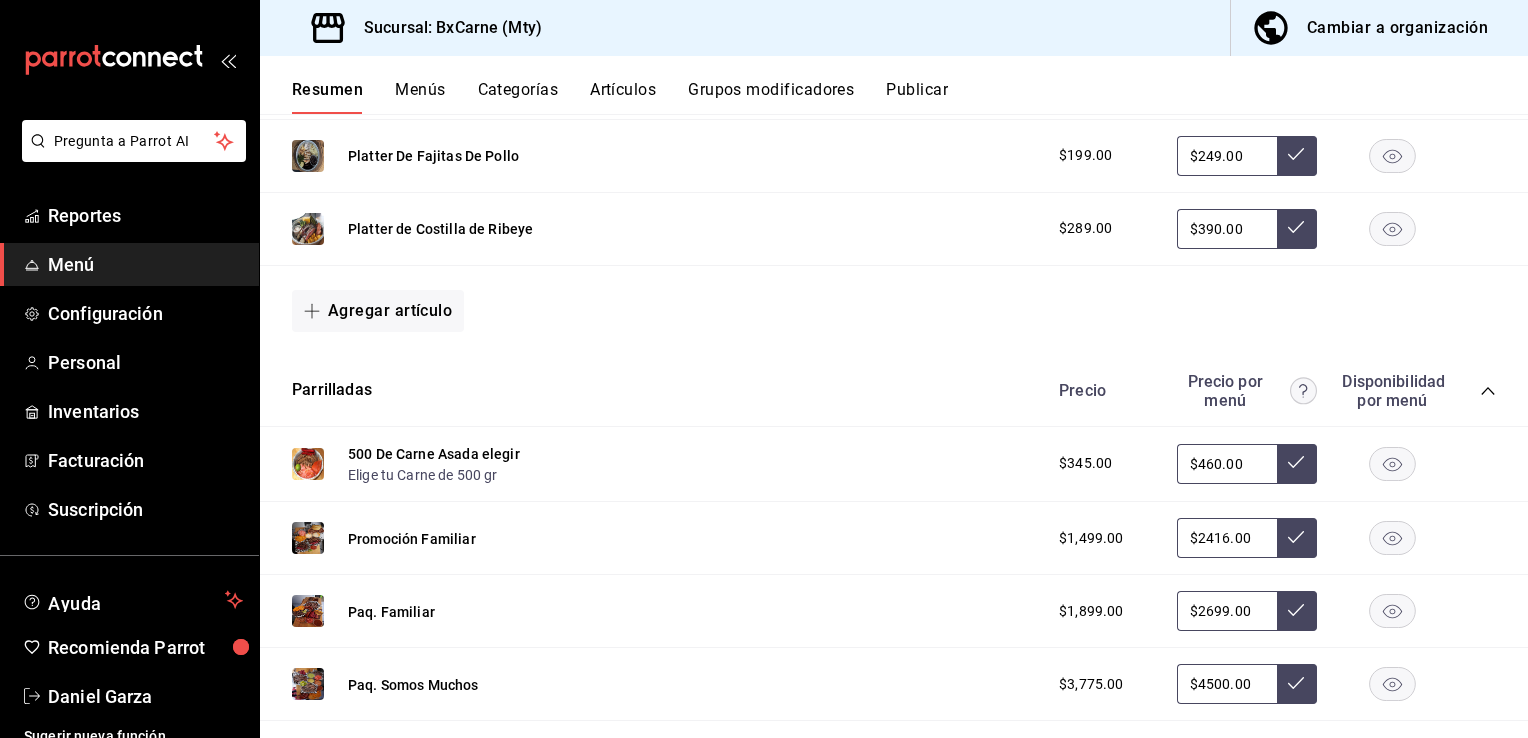 click on "Promoción Familiar $1,499.00 $2416.00" at bounding box center [894, 538] 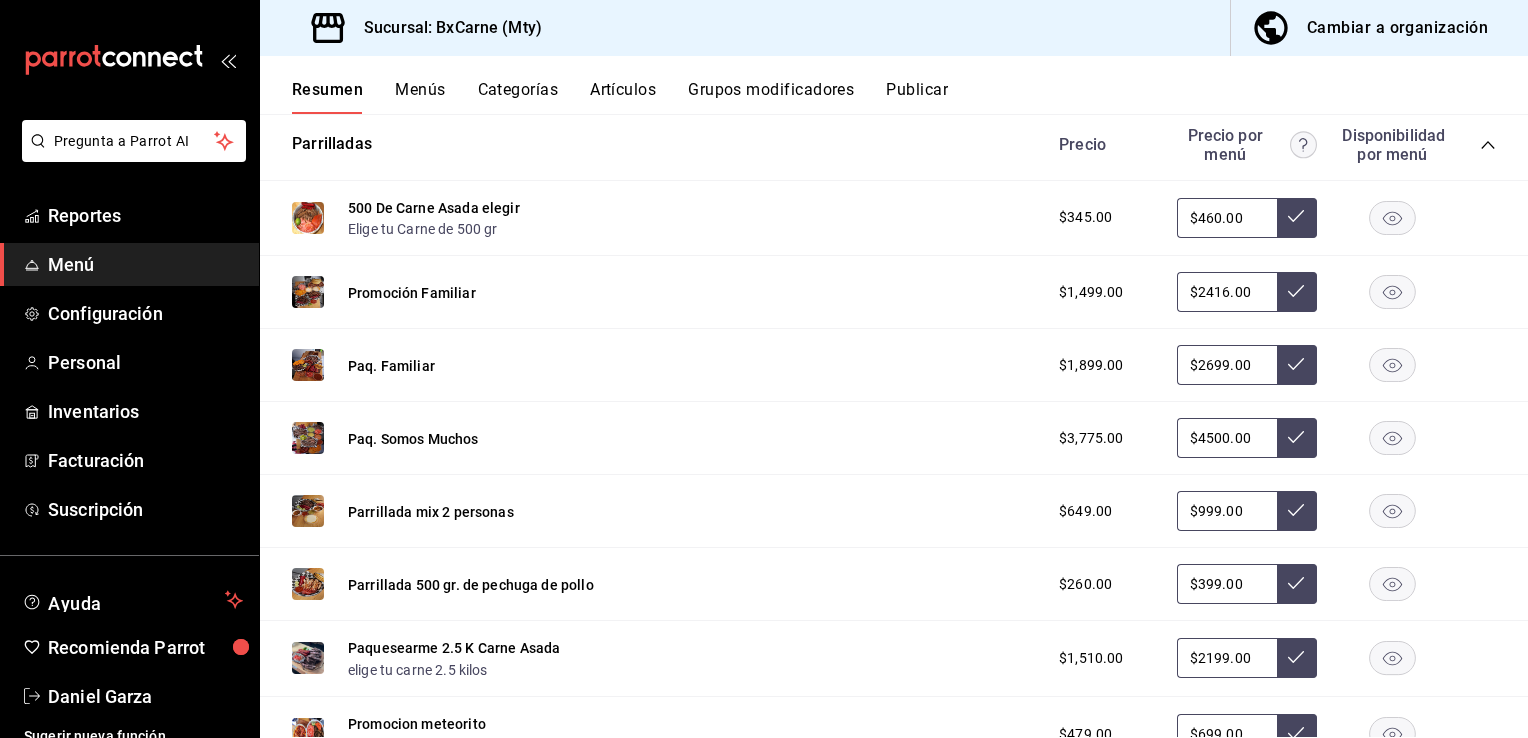 scroll, scrollTop: 883, scrollLeft: 0, axis: vertical 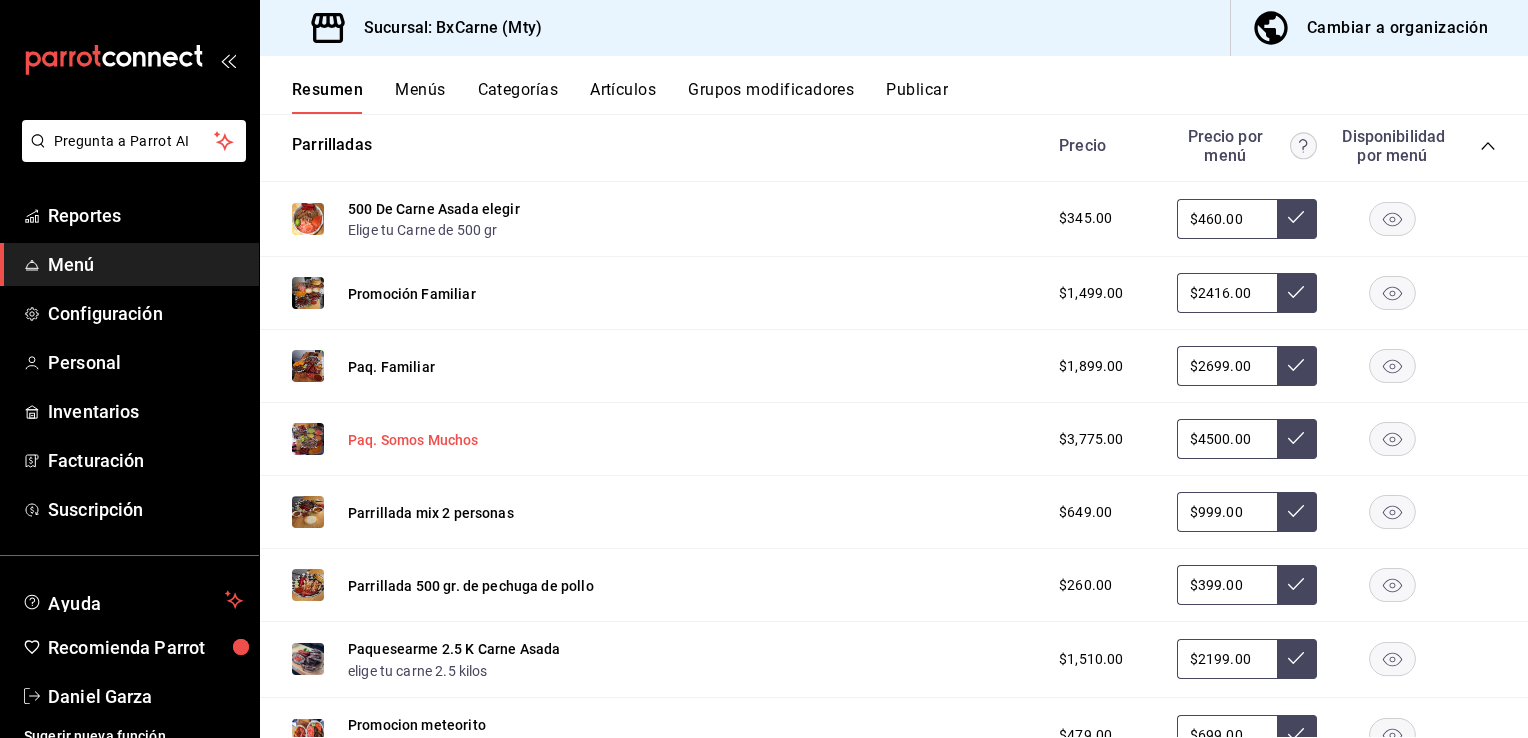 click on "Paq. Somos Muchos" at bounding box center [413, 440] 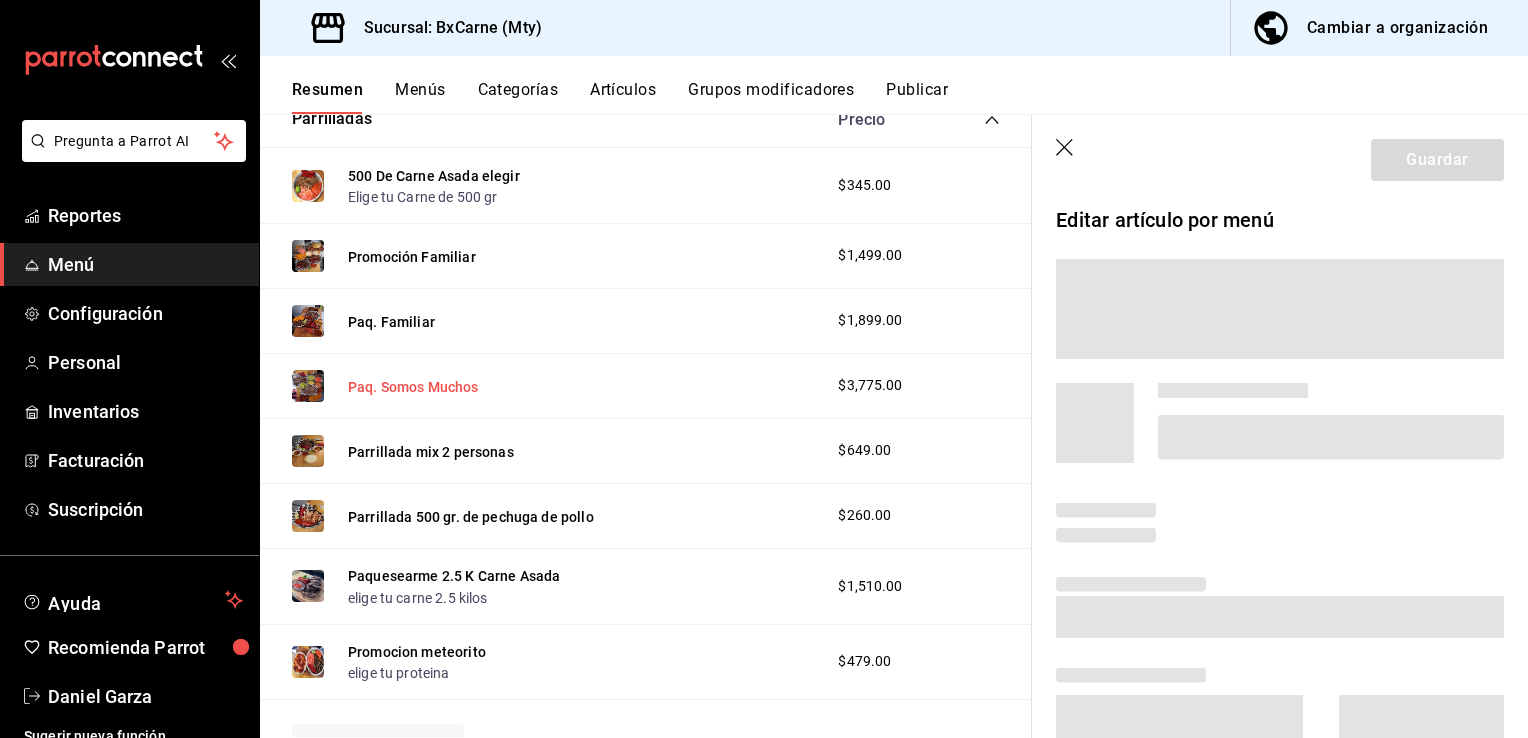 scroll, scrollTop: 836, scrollLeft: 0, axis: vertical 